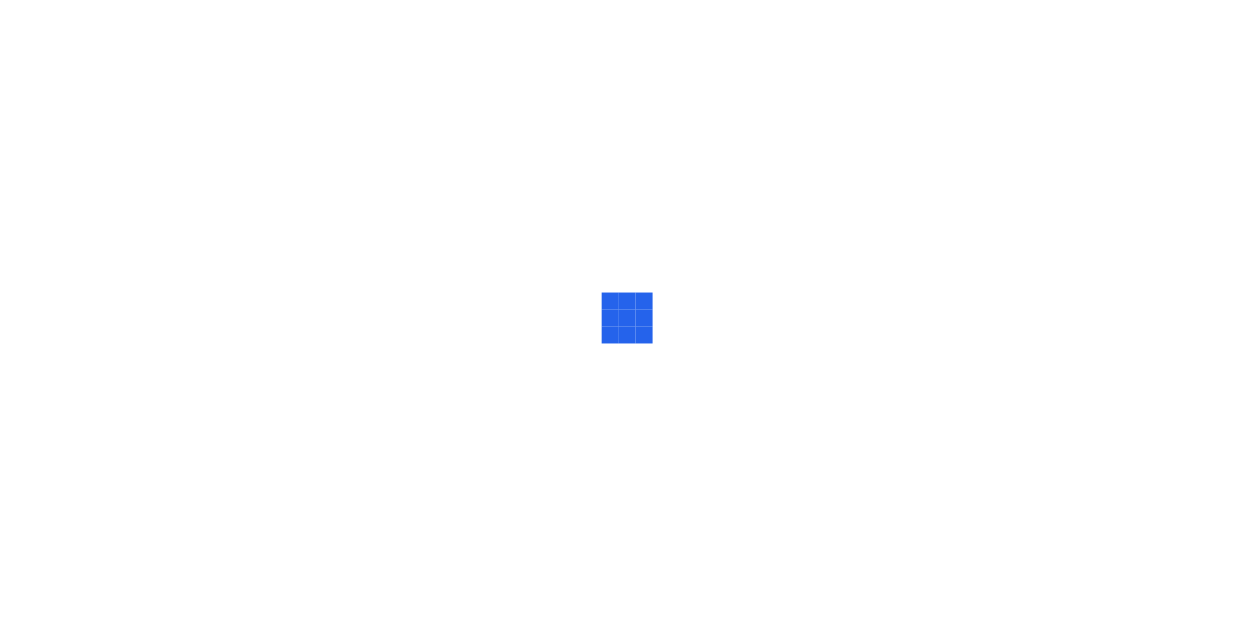 scroll, scrollTop: 0, scrollLeft: 0, axis: both 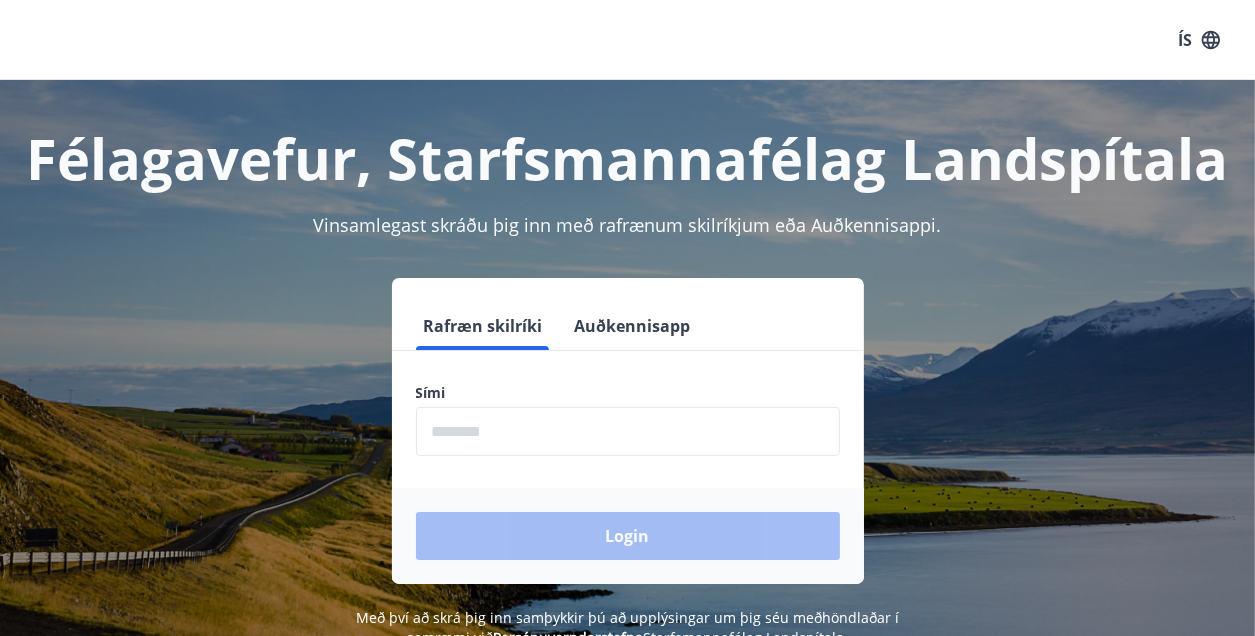 click at bounding box center (628, 431) 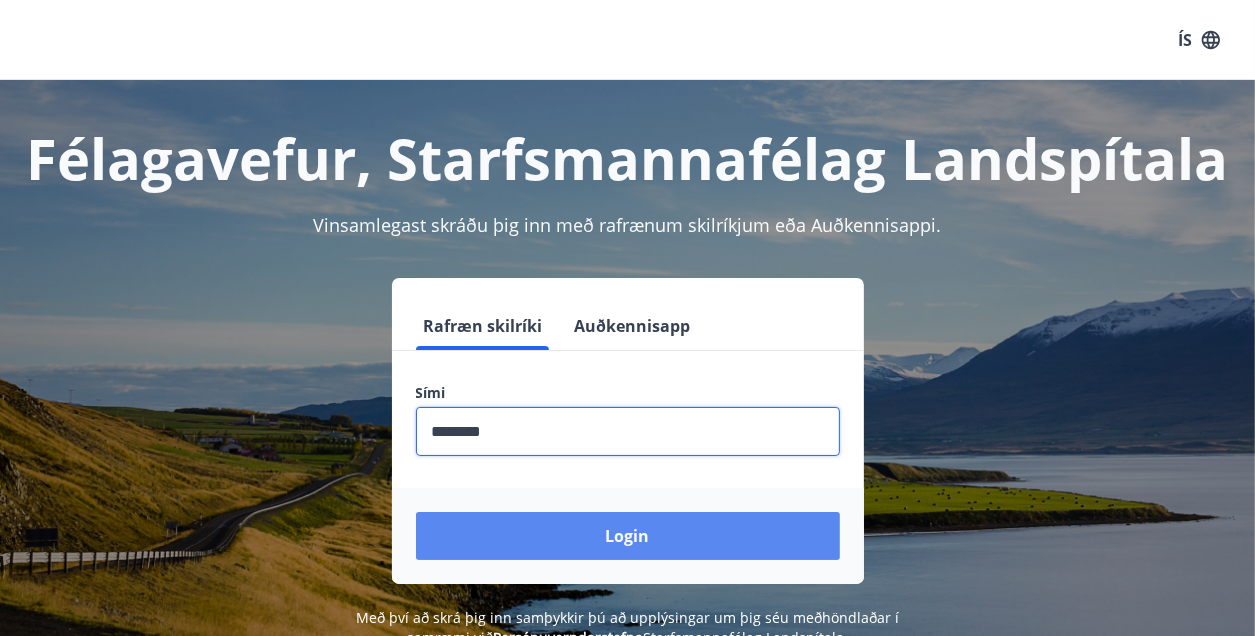 type on "********" 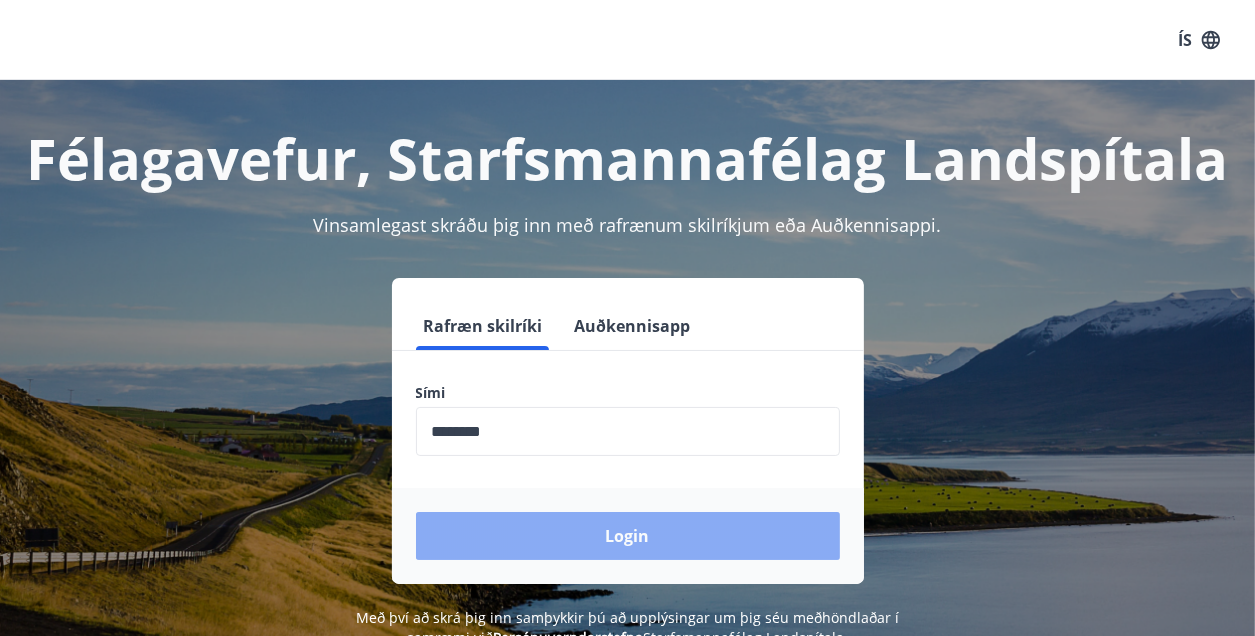 click on "Login" at bounding box center [628, 536] 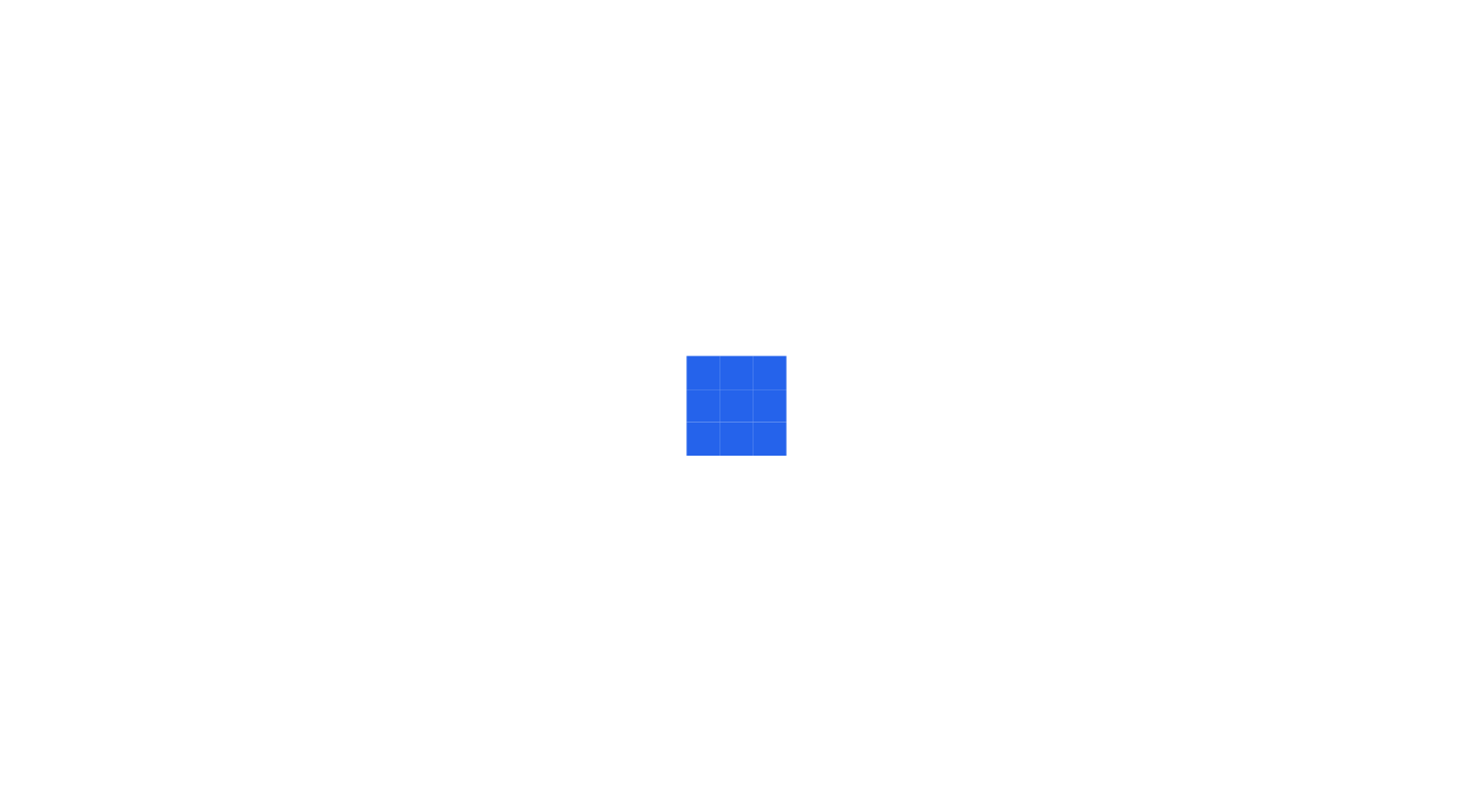 scroll, scrollTop: 0, scrollLeft: 0, axis: both 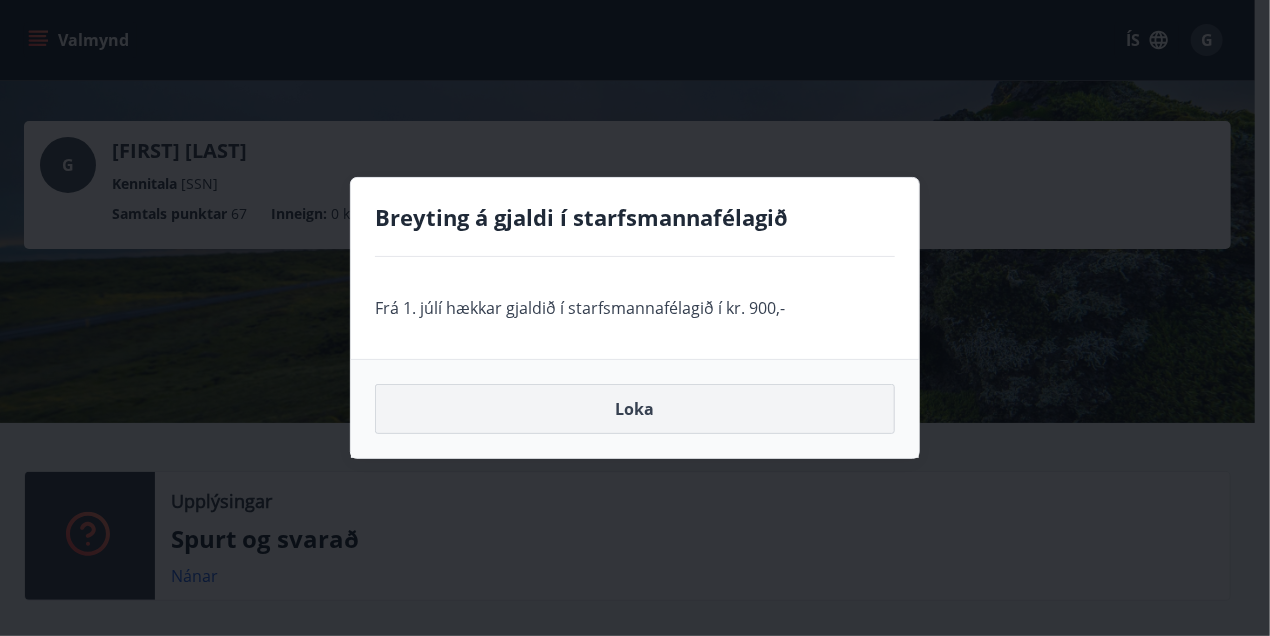 click on "Loka" at bounding box center [635, 409] 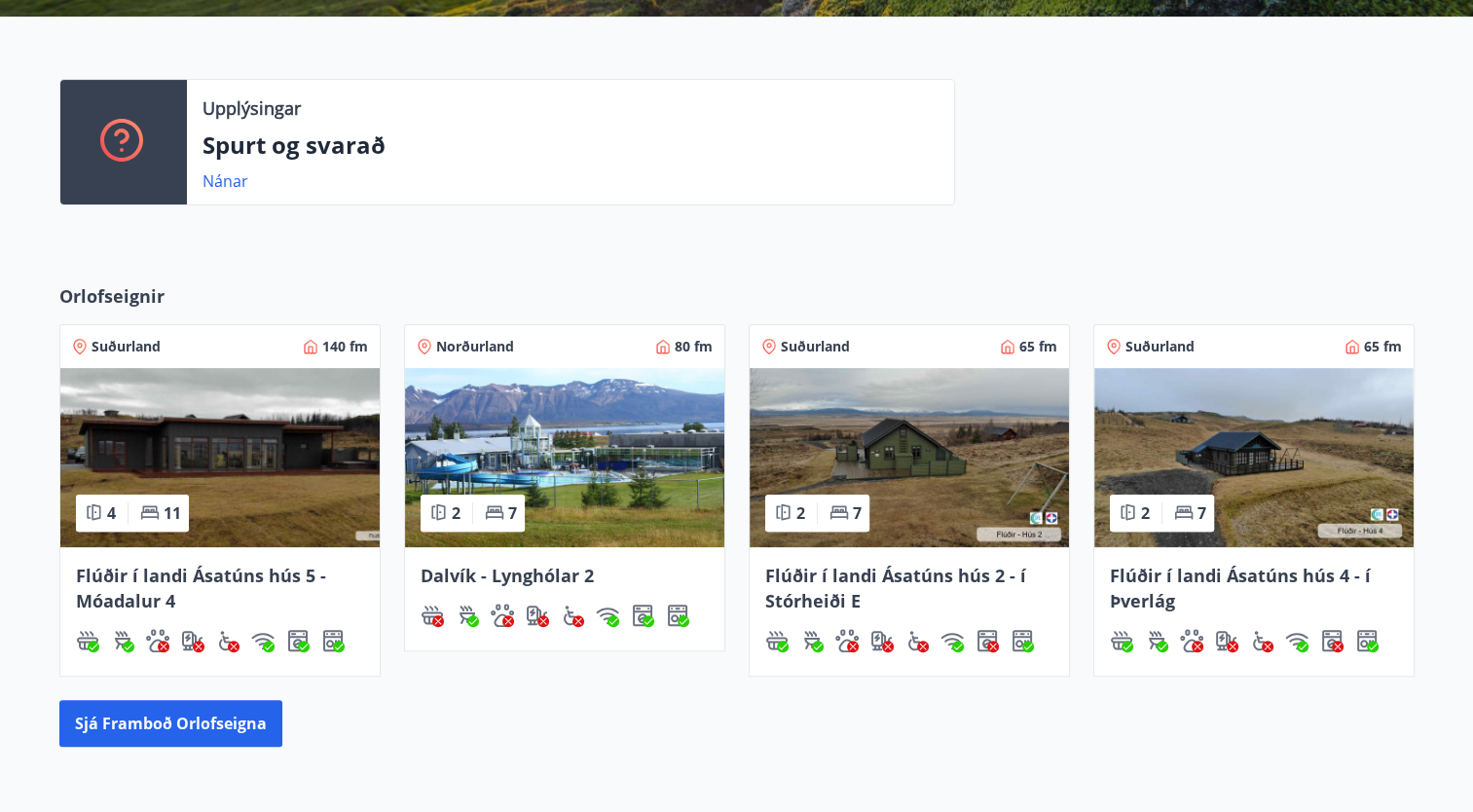 scroll, scrollTop: 584, scrollLeft: 0, axis: vertical 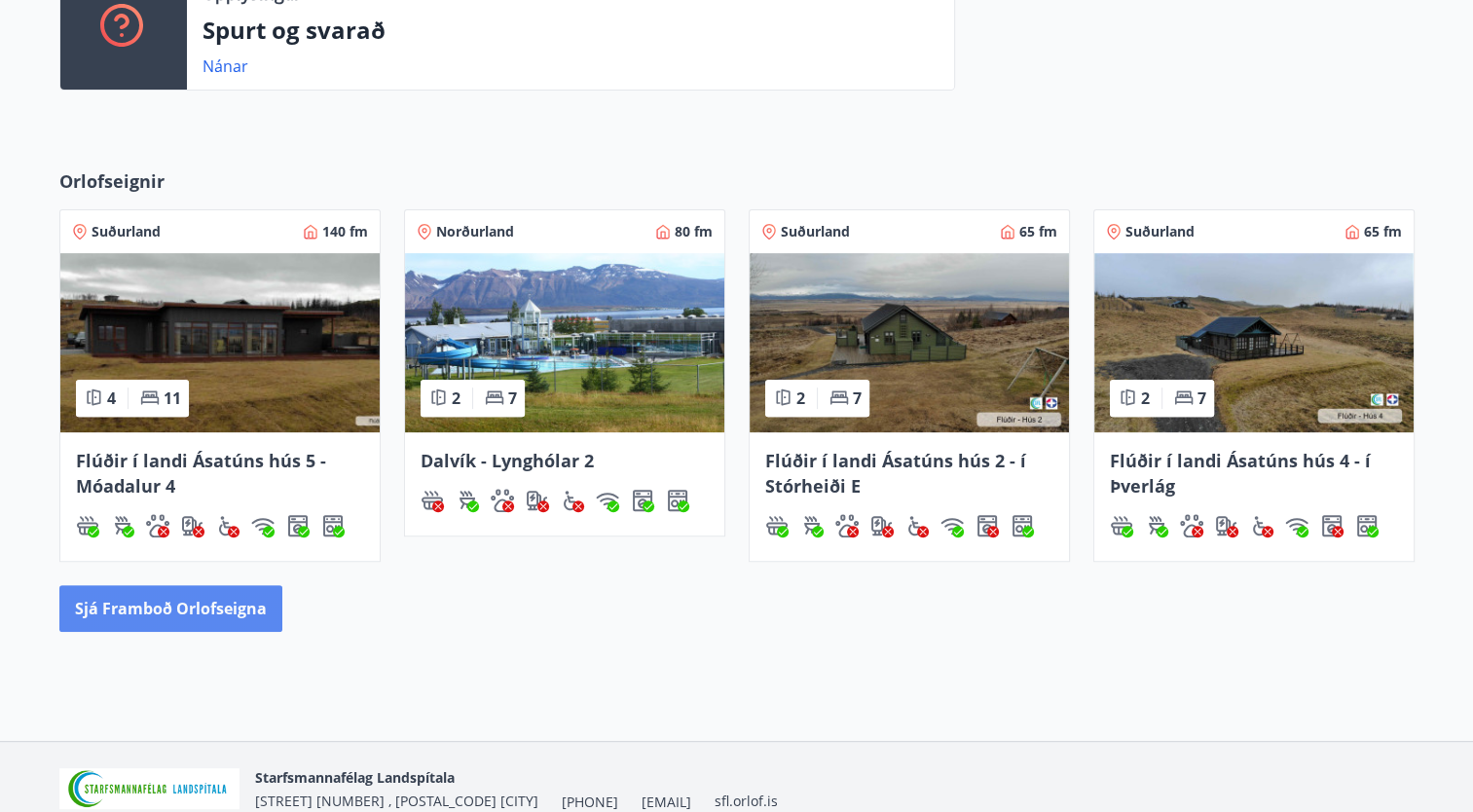 click on "Sjá framboð orlofseigna" at bounding box center (170, 609) 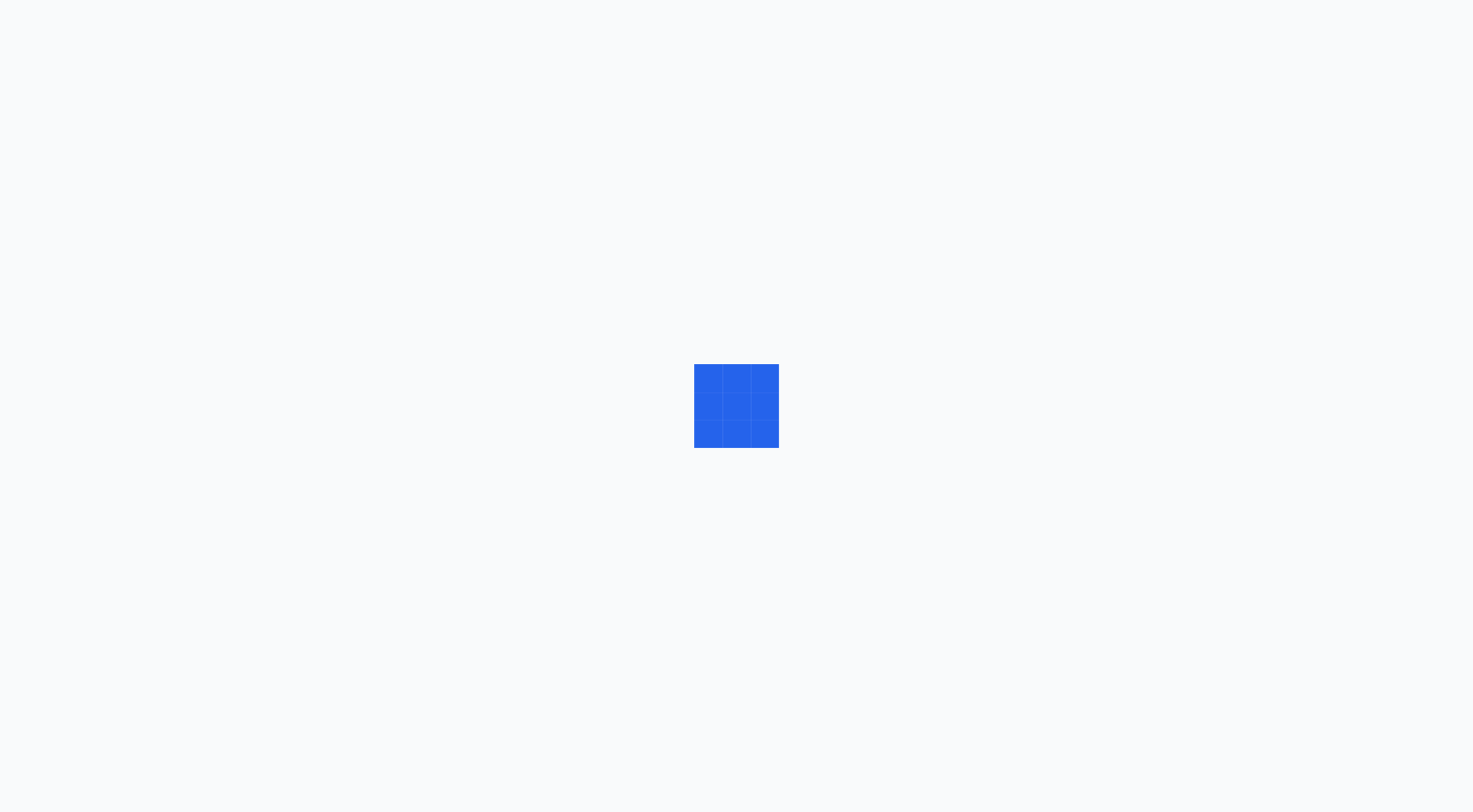 scroll, scrollTop: 0, scrollLeft: 0, axis: both 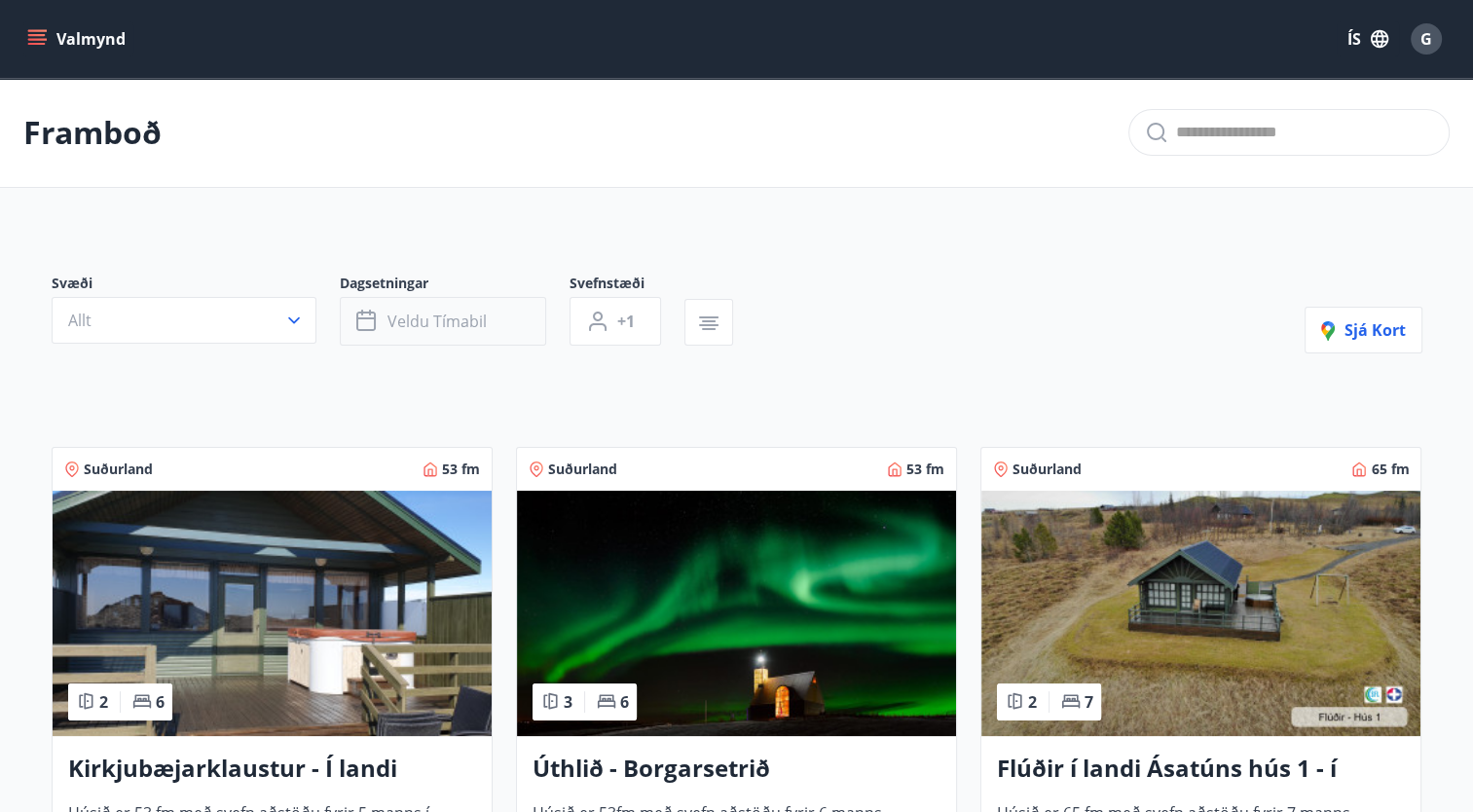 click on "Veldu tímabil" at bounding box center [437, 321] 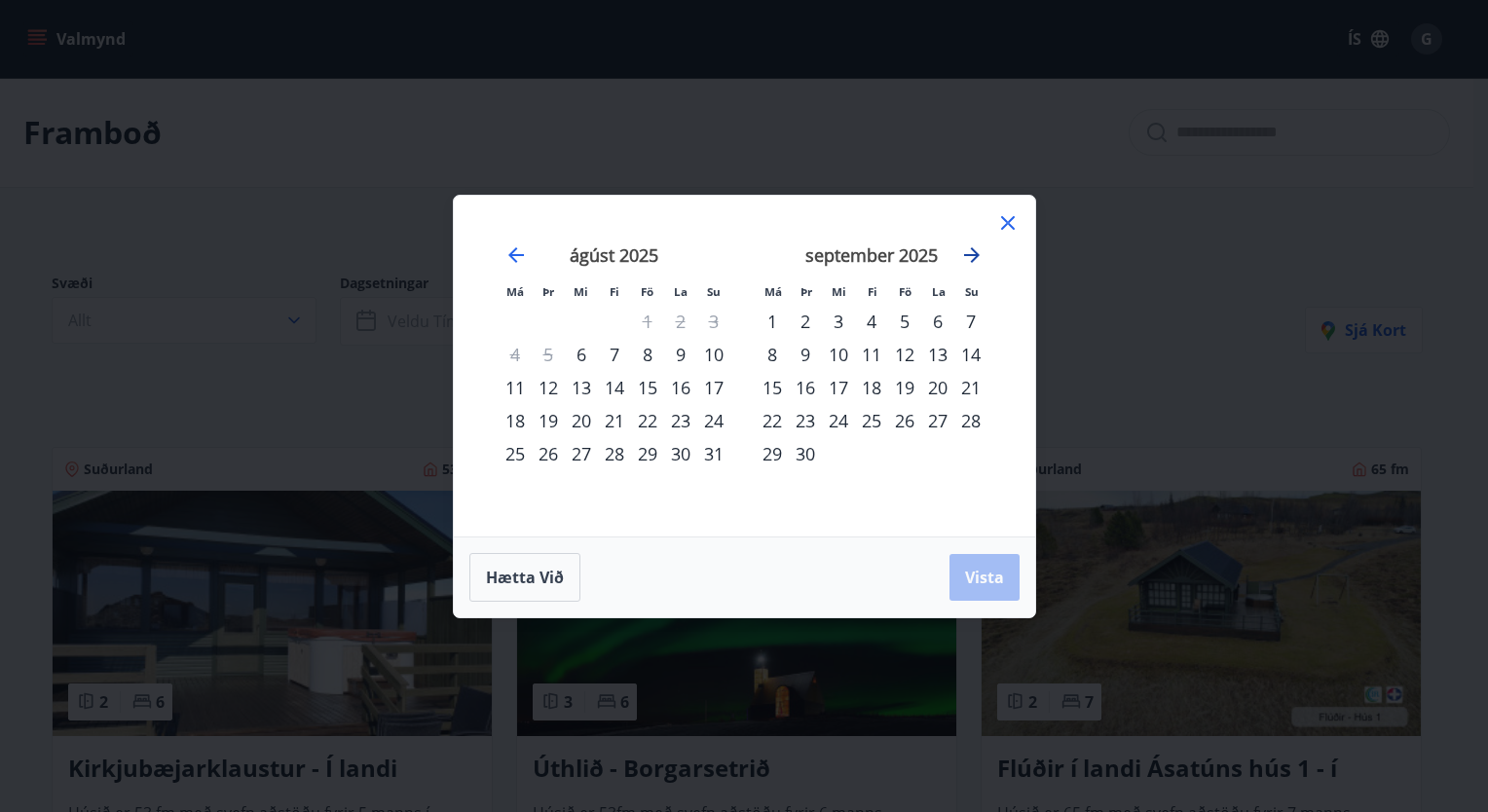 click 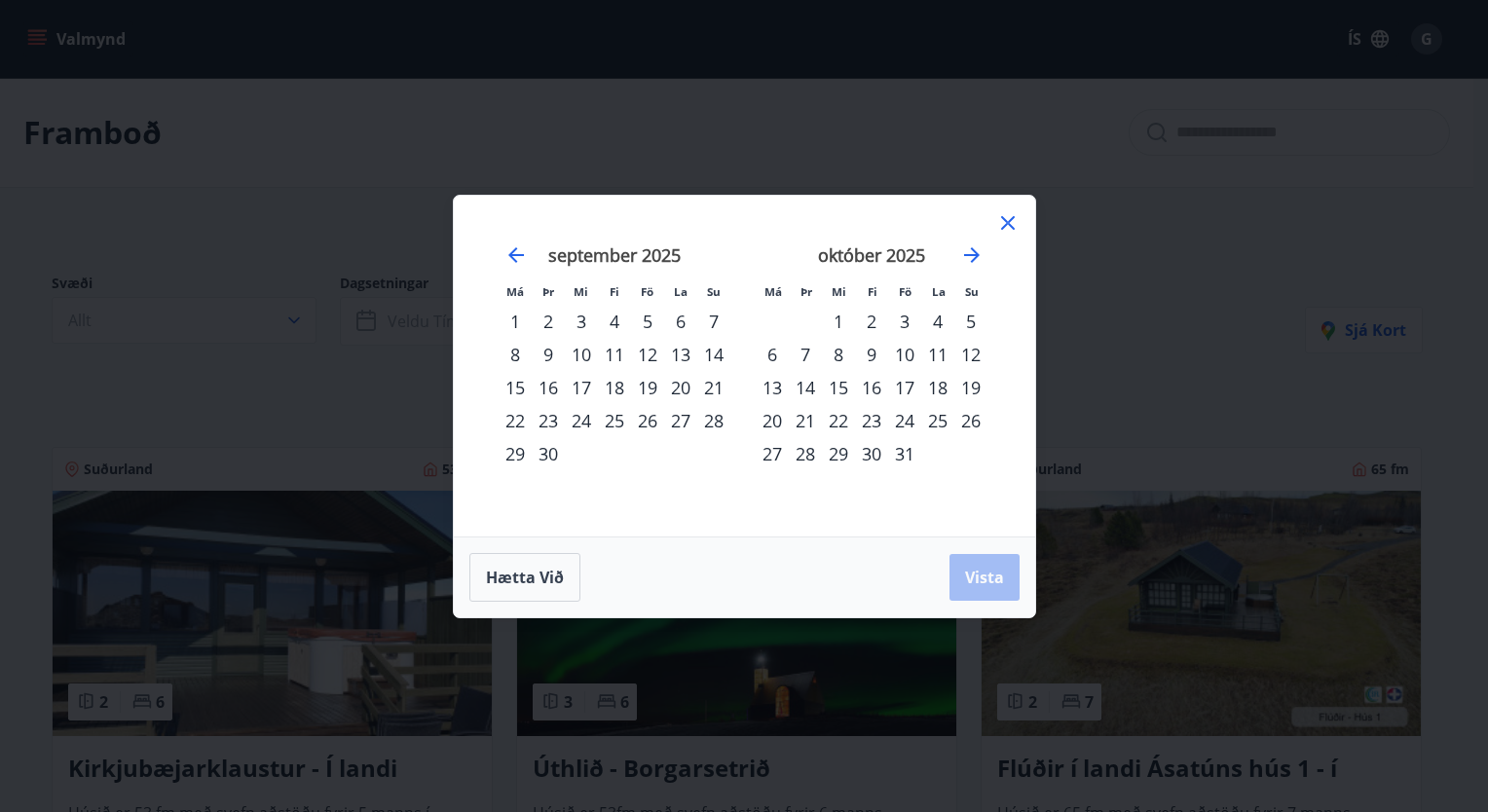 click on "5" at bounding box center (648, 321) 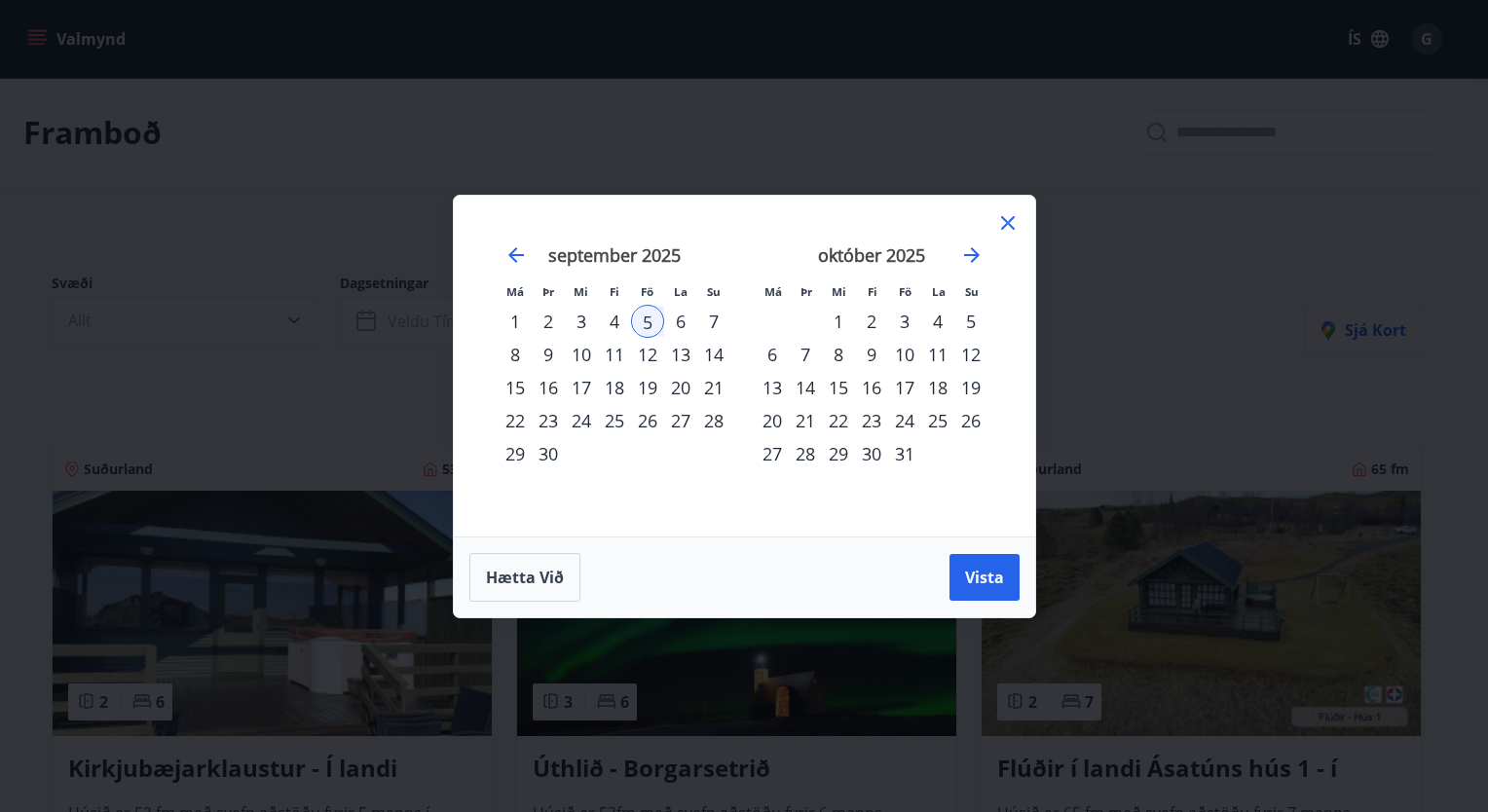 click on "7" at bounding box center [714, 321] 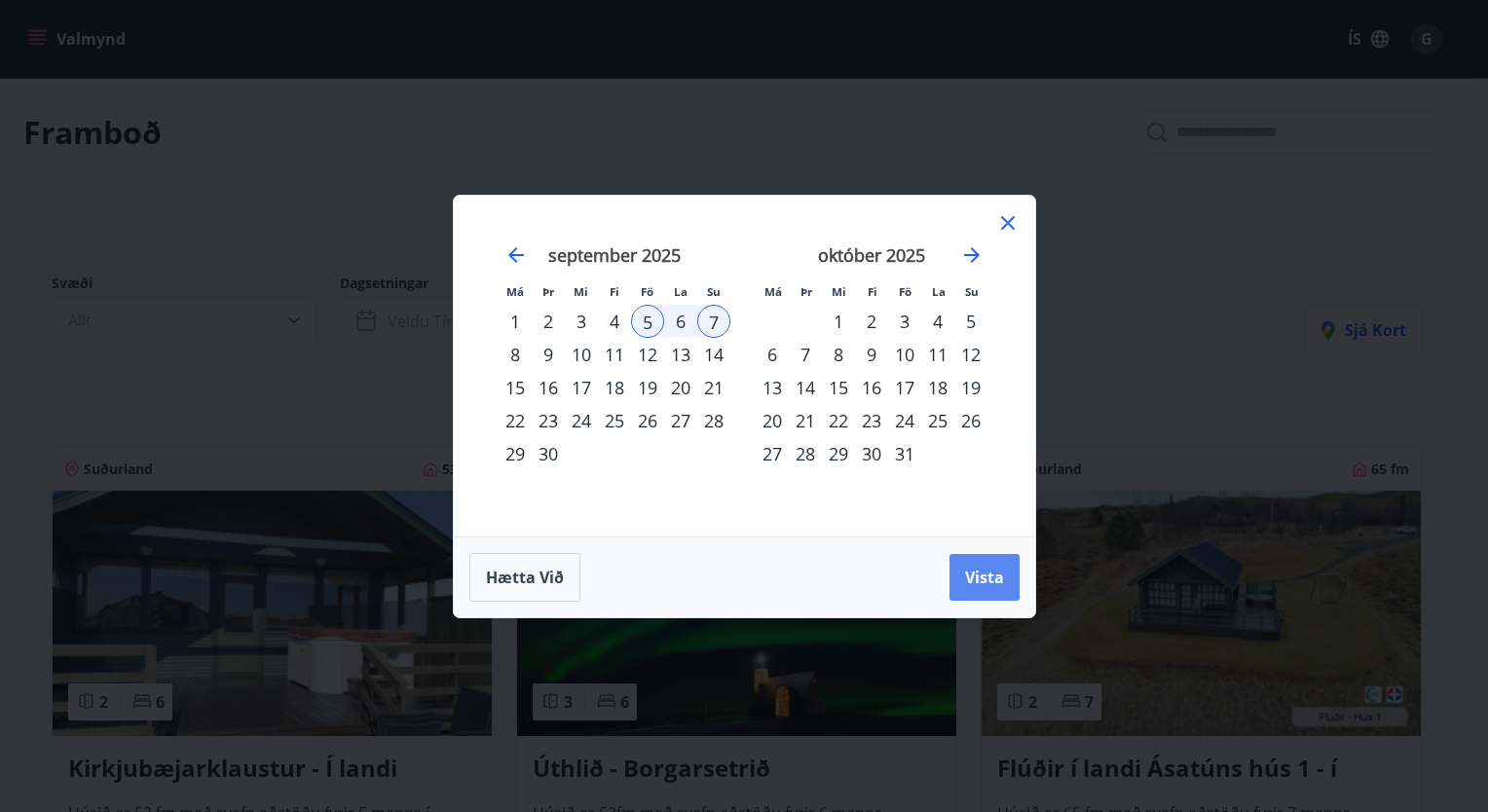 click on "Vista" at bounding box center (985, 577) 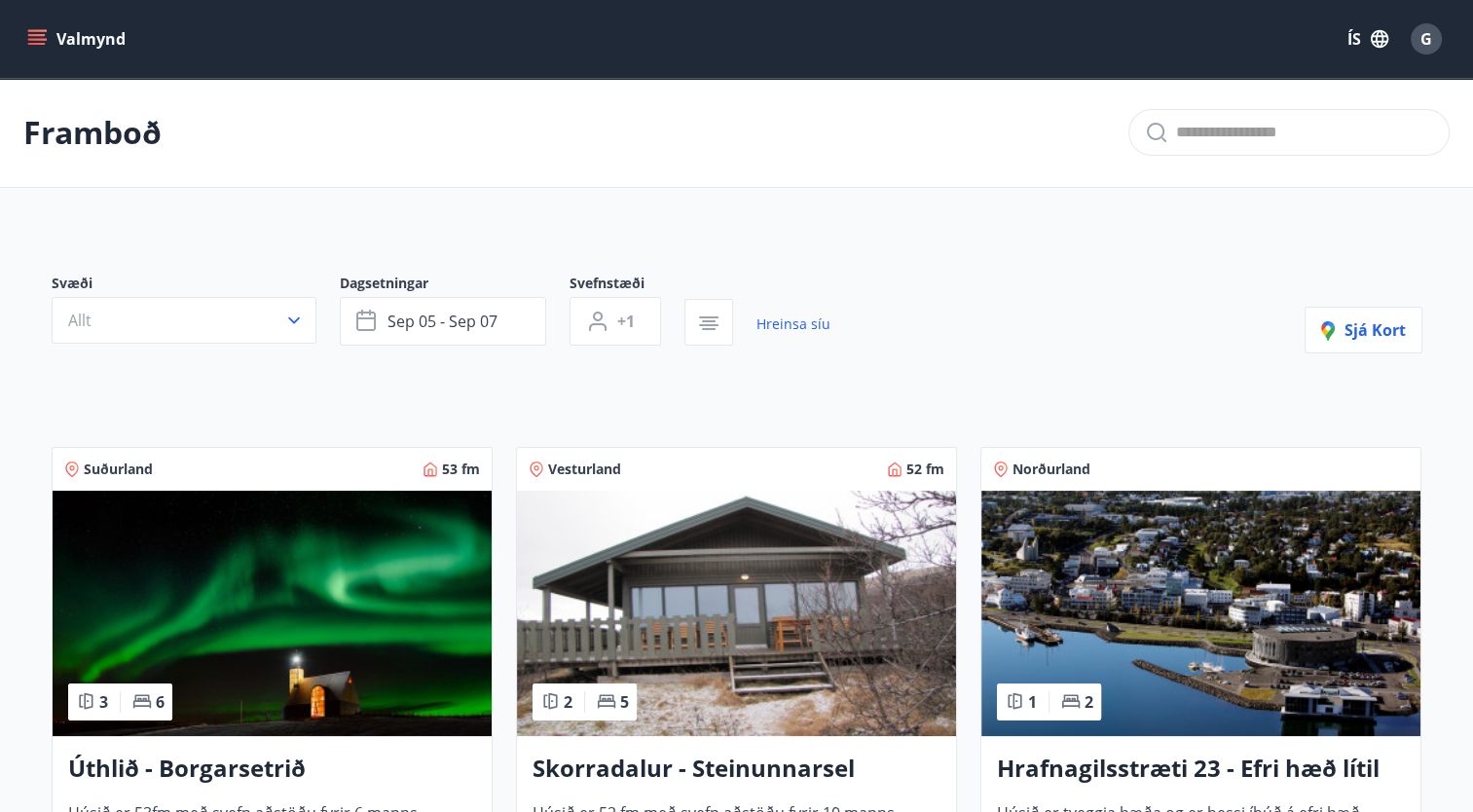 scroll, scrollTop: 292, scrollLeft: 0, axis: vertical 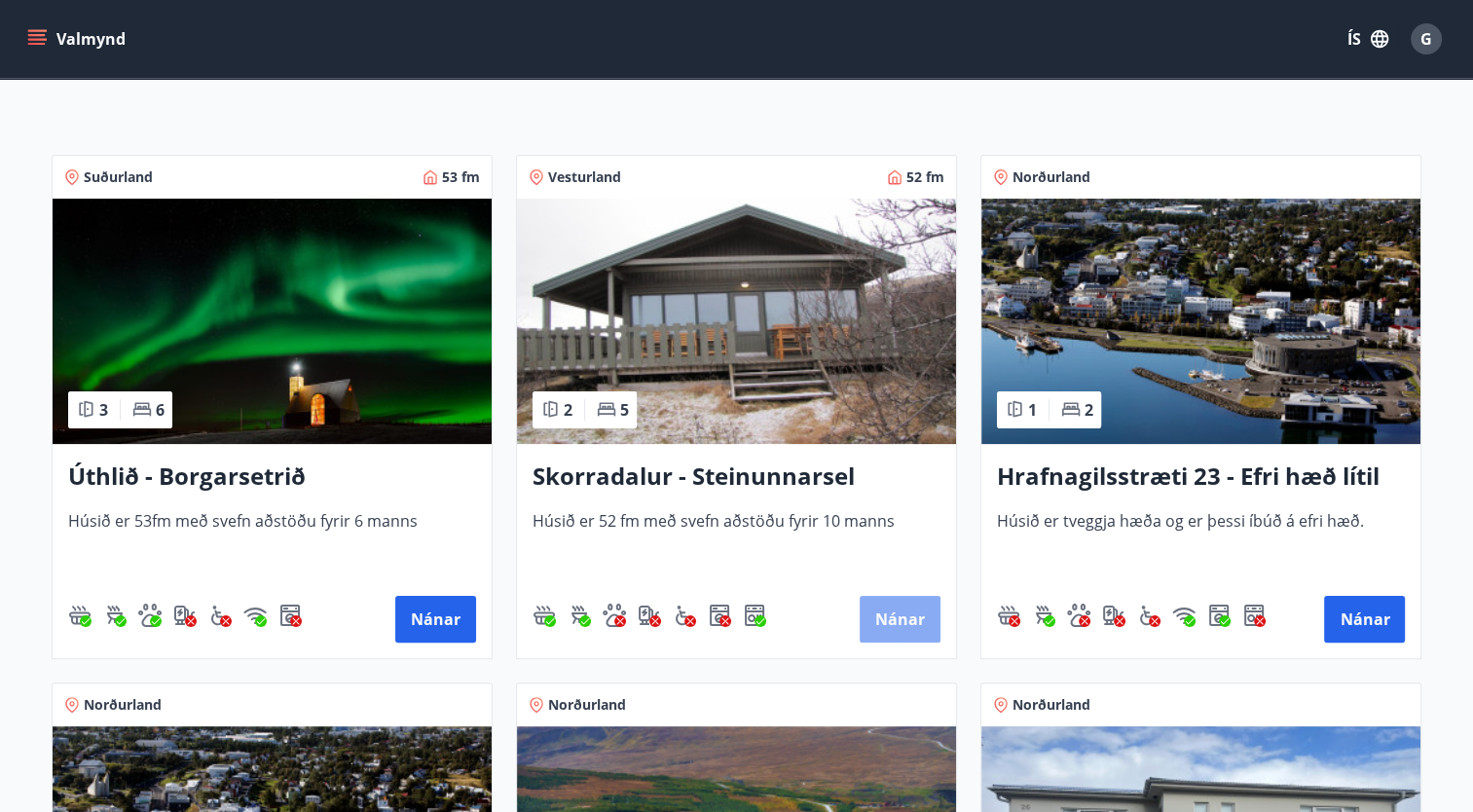click on "Nánar" at bounding box center (900, 619) 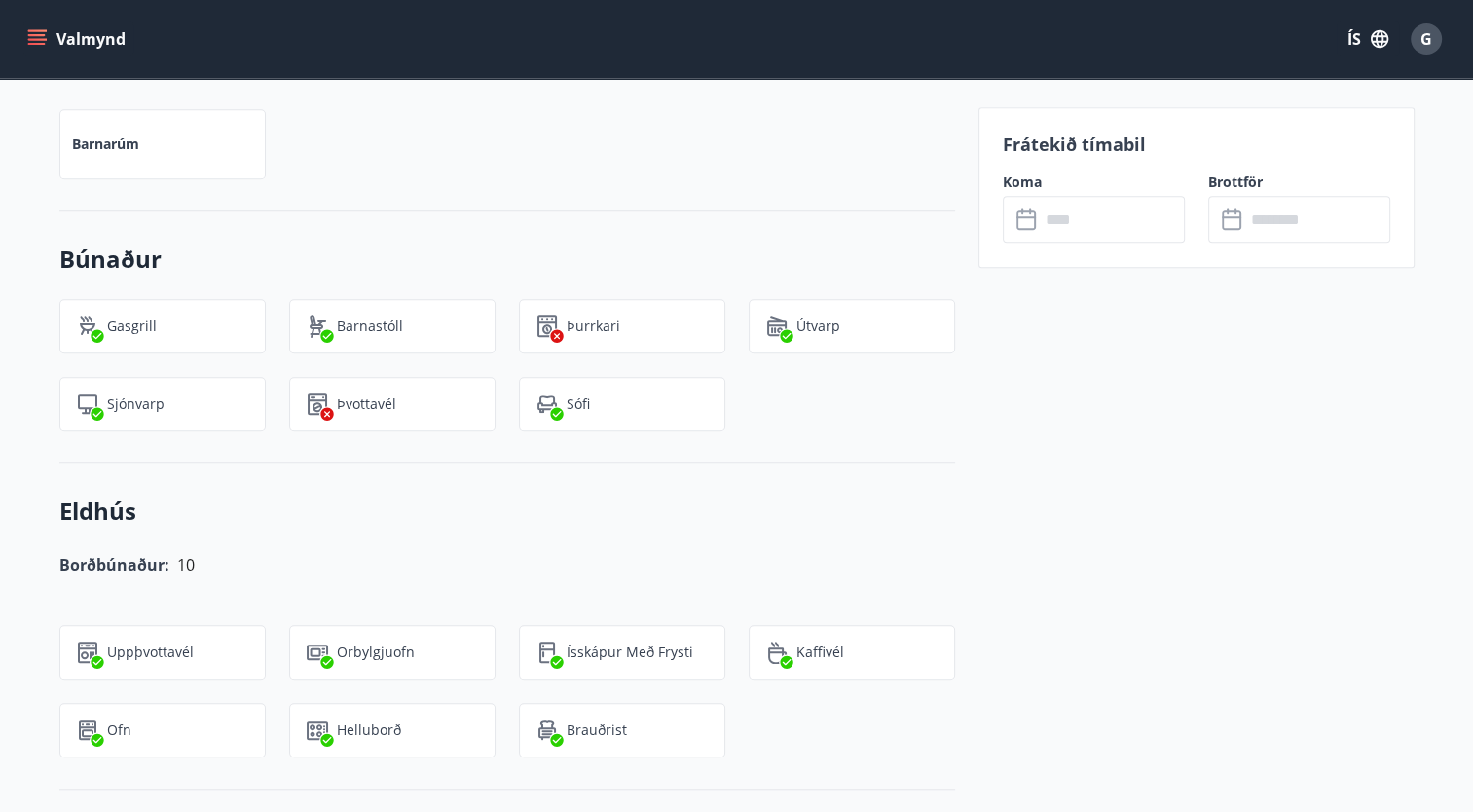 scroll, scrollTop: 1558, scrollLeft: 0, axis: vertical 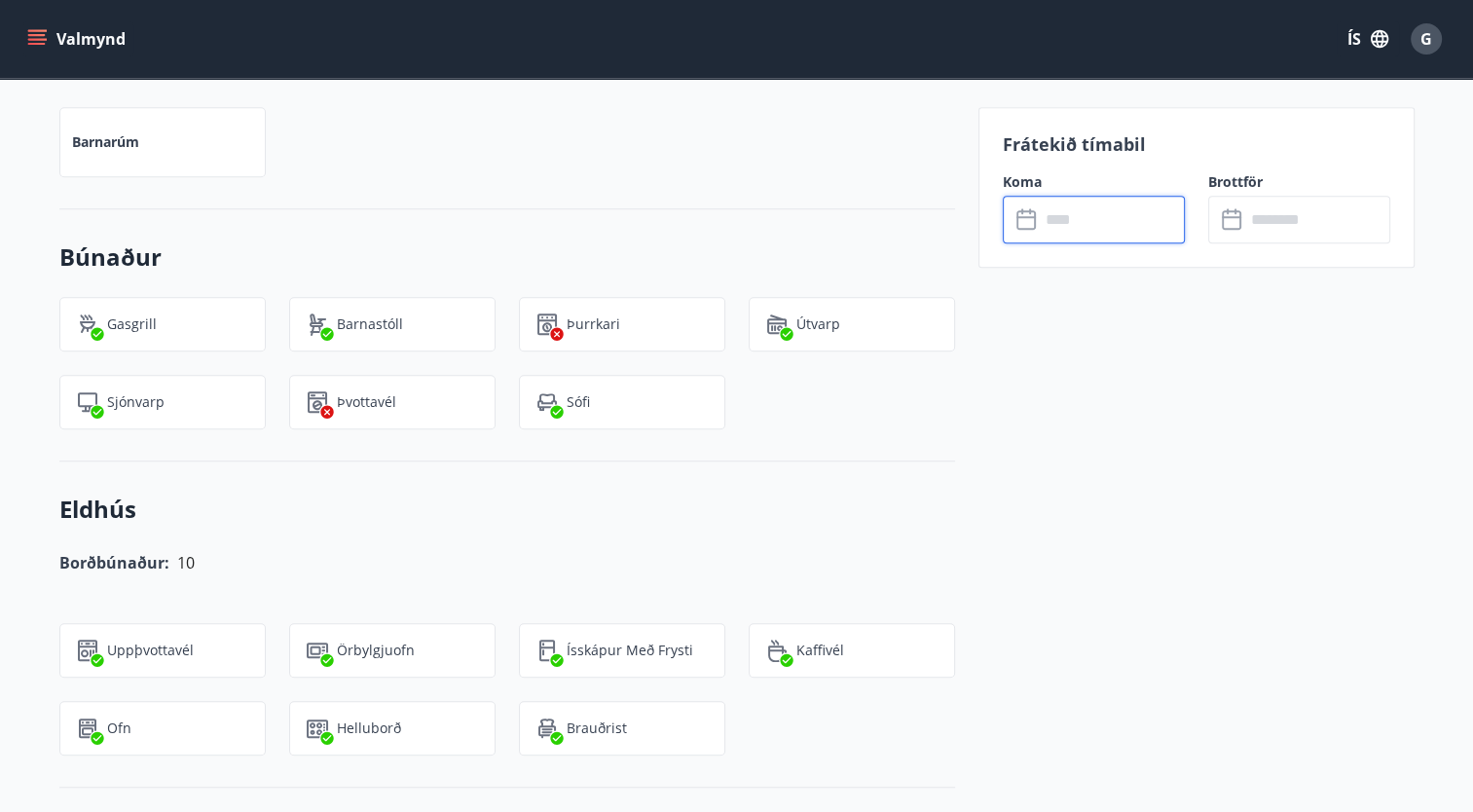 click at bounding box center [1112, 219] 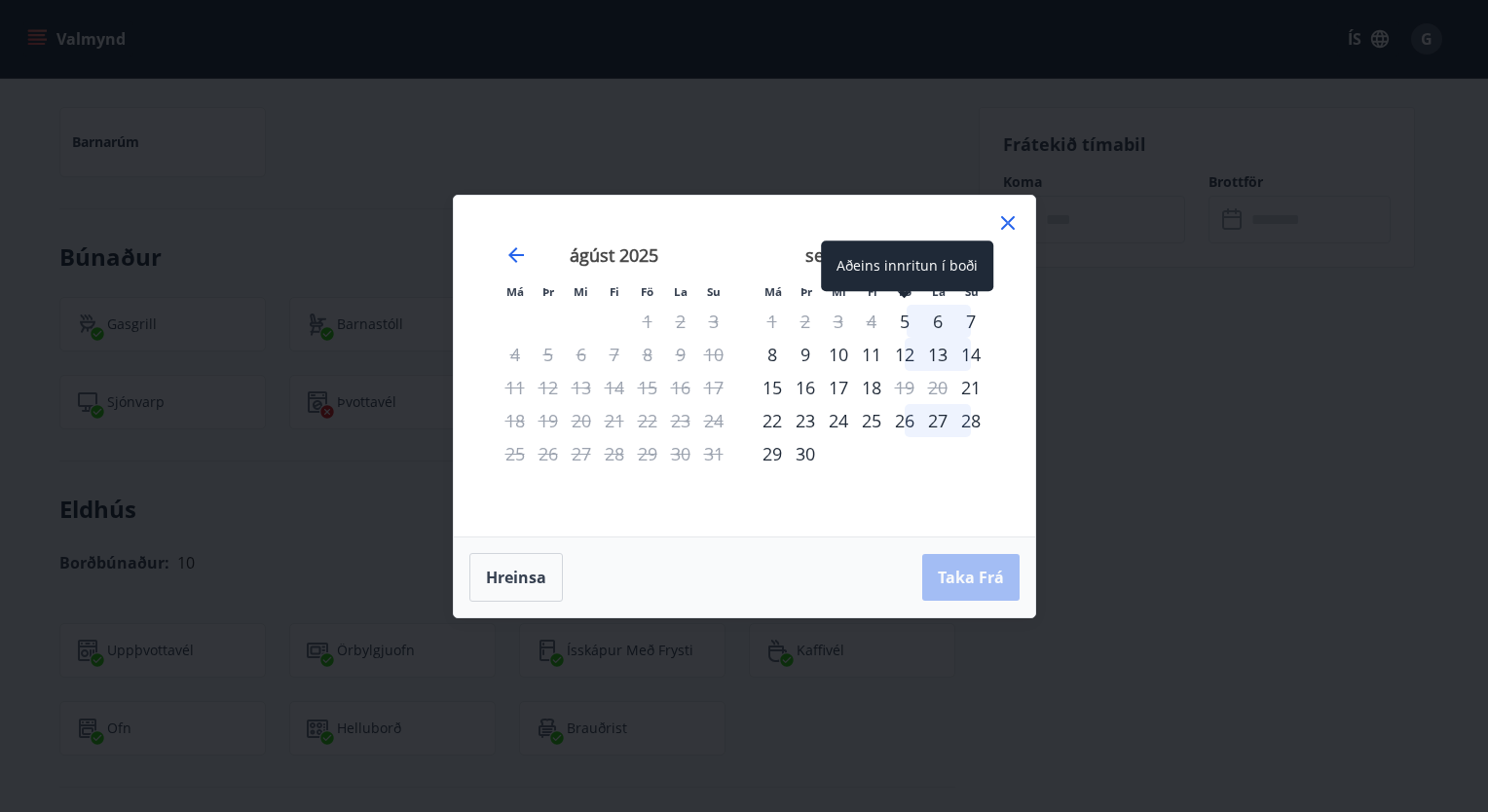 click on "5" at bounding box center (905, 321) 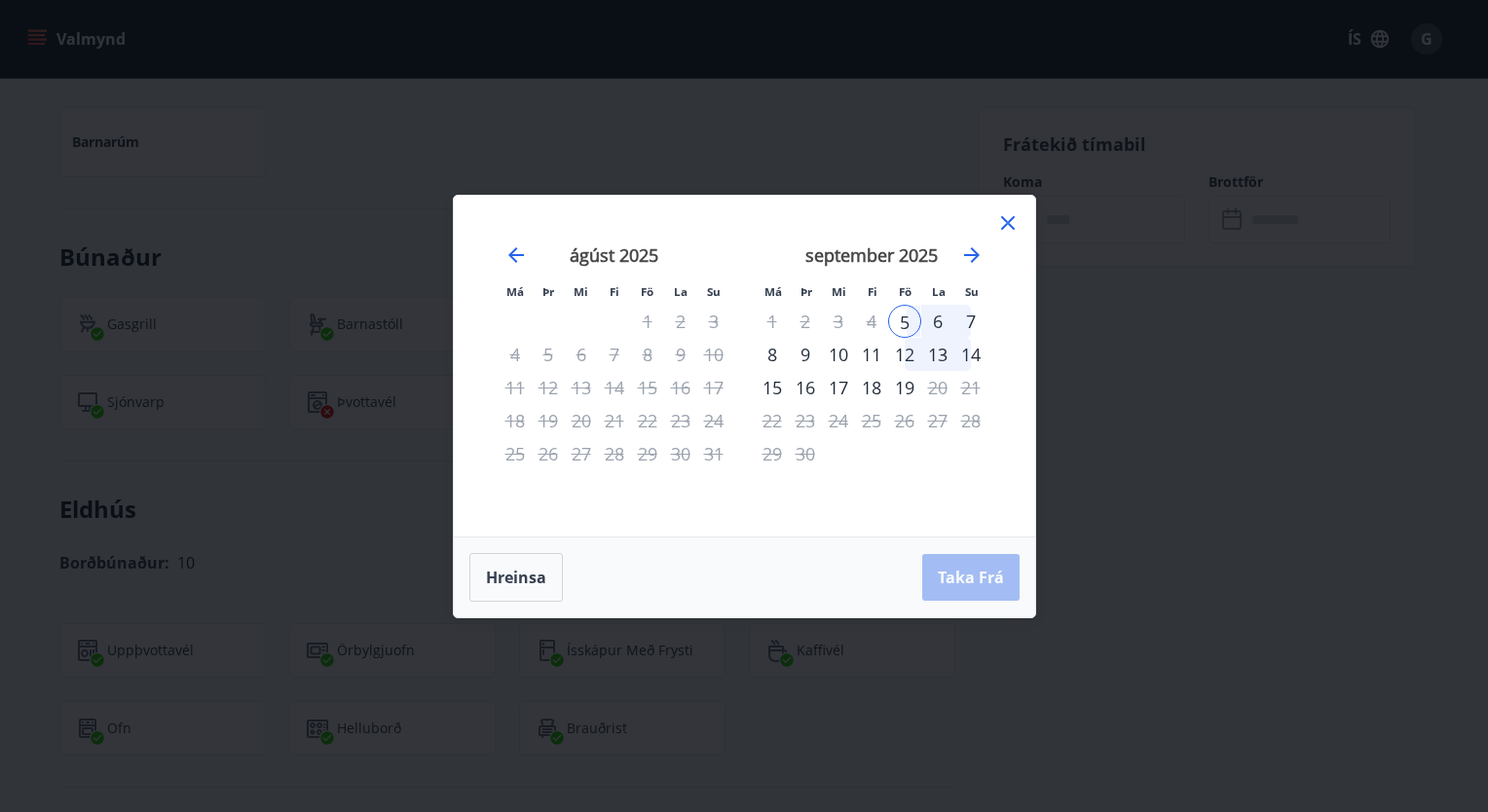 click on "7" at bounding box center (971, 321) 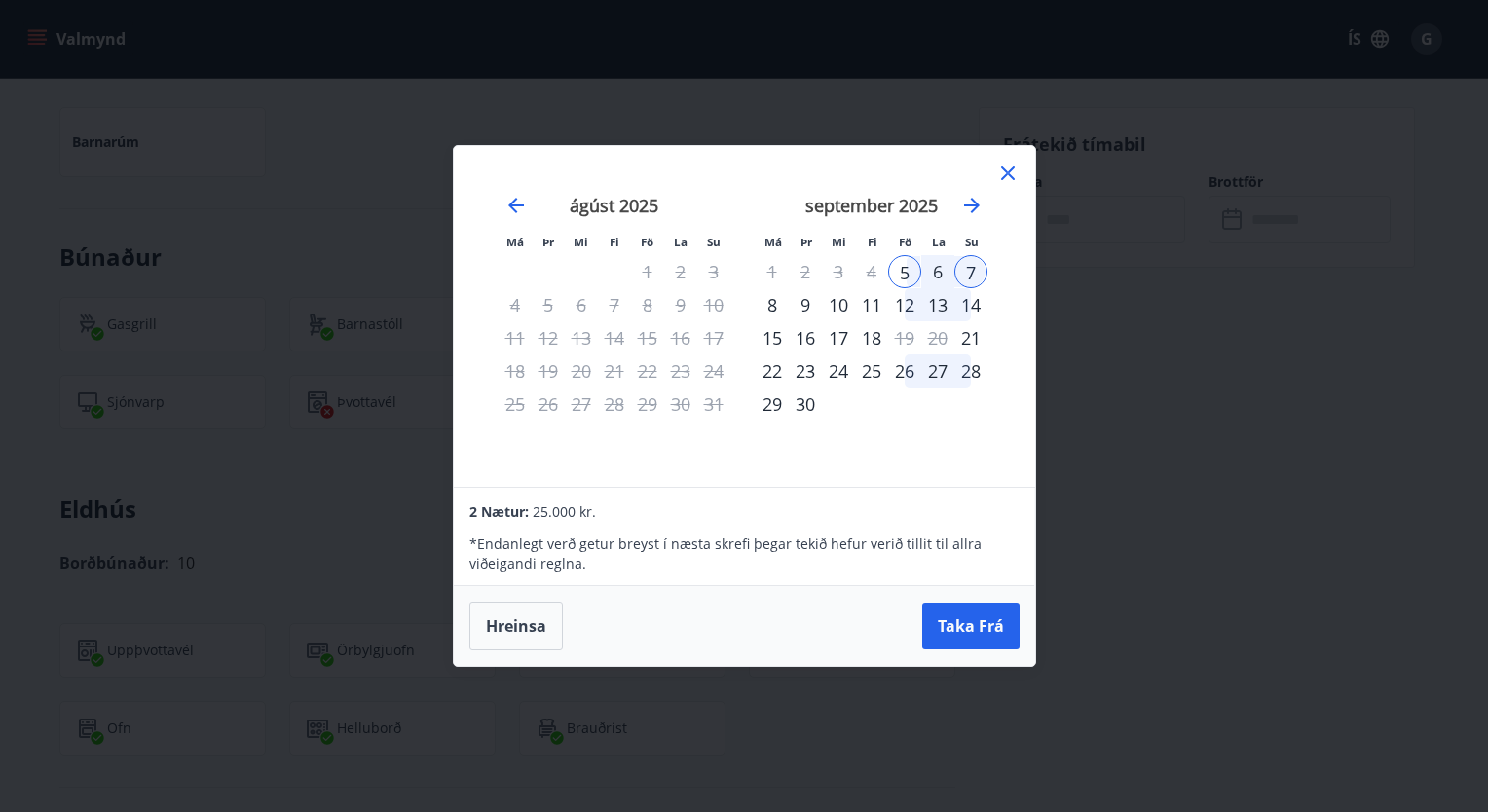 click 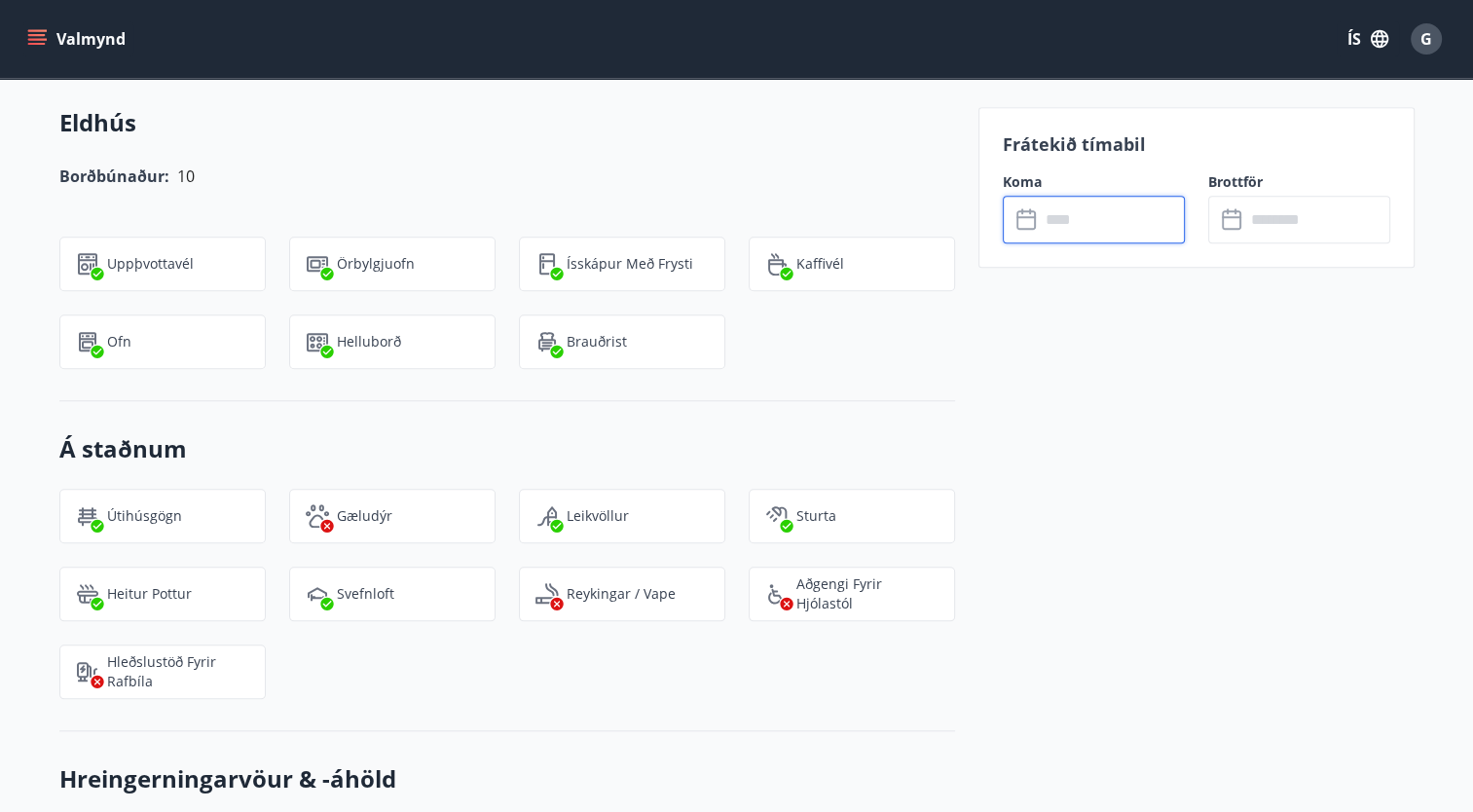 scroll, scrollTop: 1947, scrollLeft: 0, axis: vertical 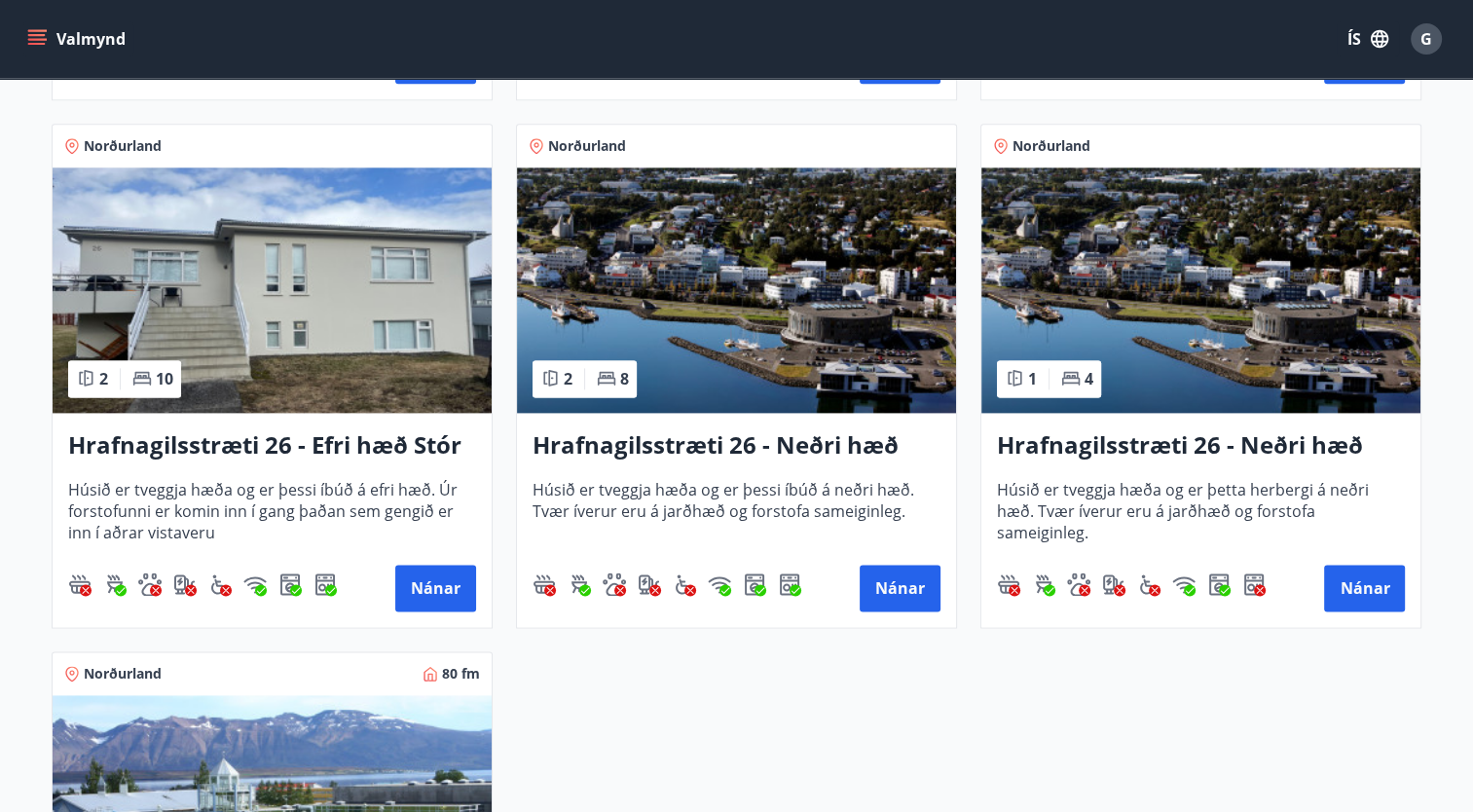 click on "Hrafnagilsstræti 26 - Neðri hæð íbúð 3" at bounding box center (1200, 446) 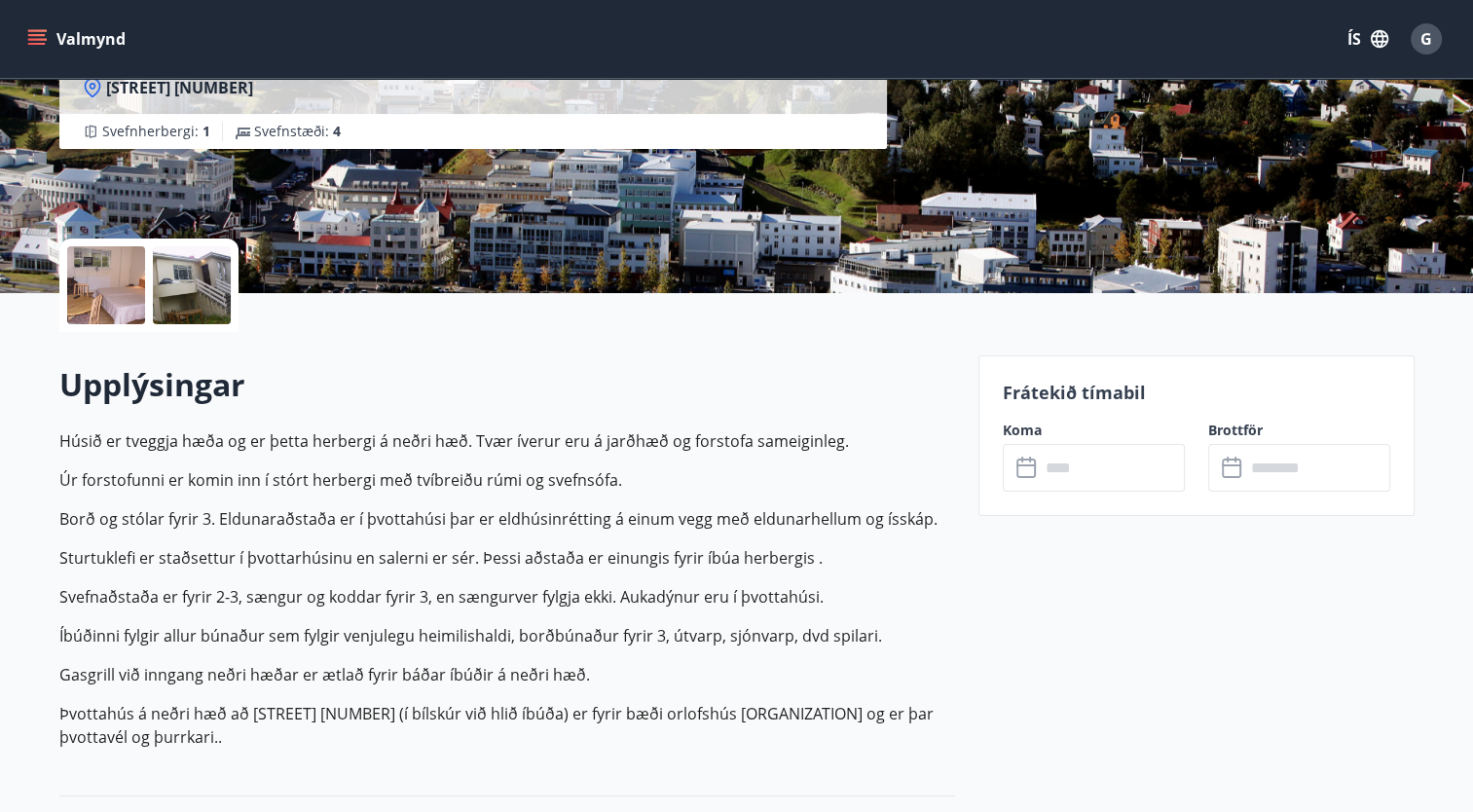 scroll, scrollTop: 292, scrollLeft: 0, axis: vertical 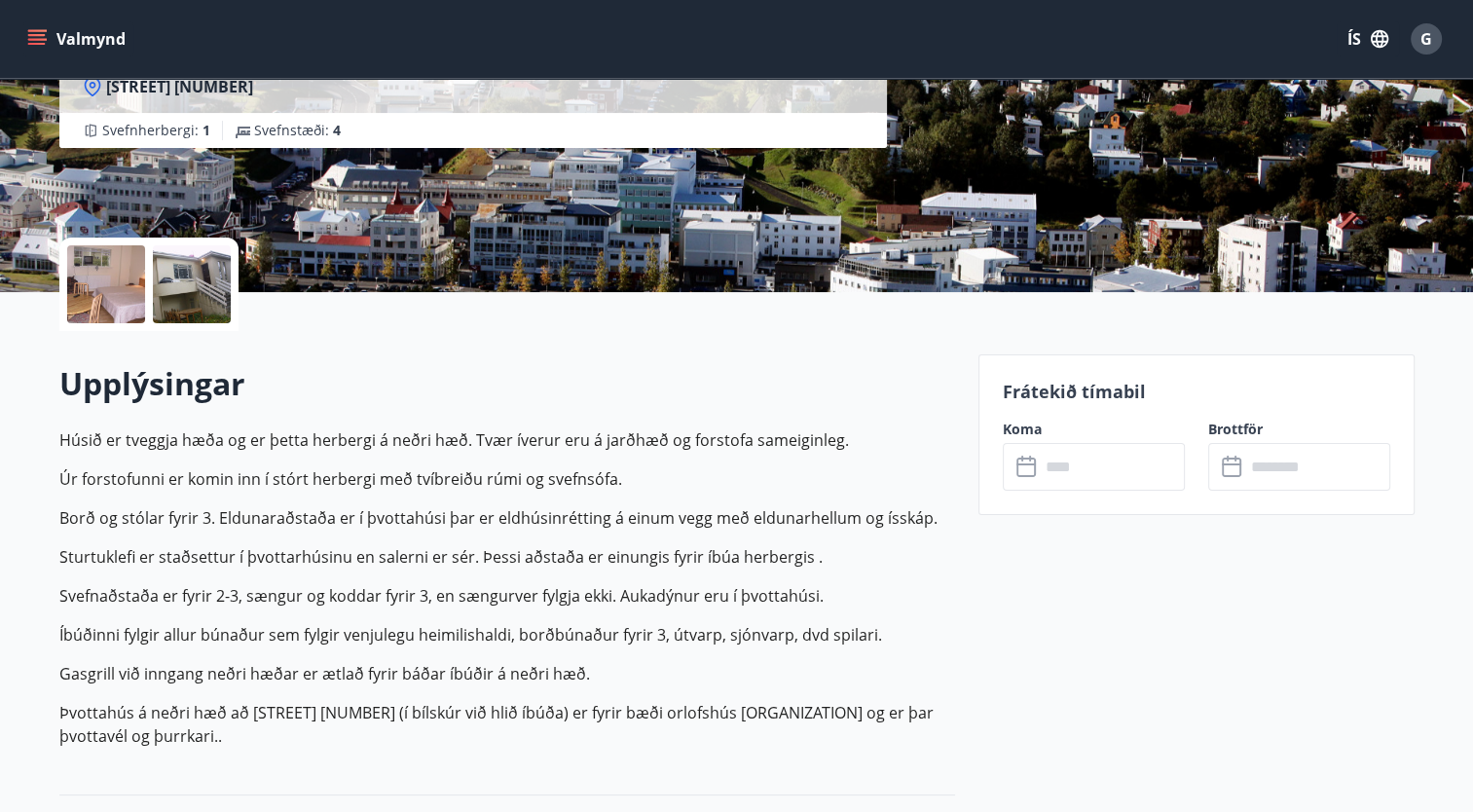 click at bounding box center [1112, 466] 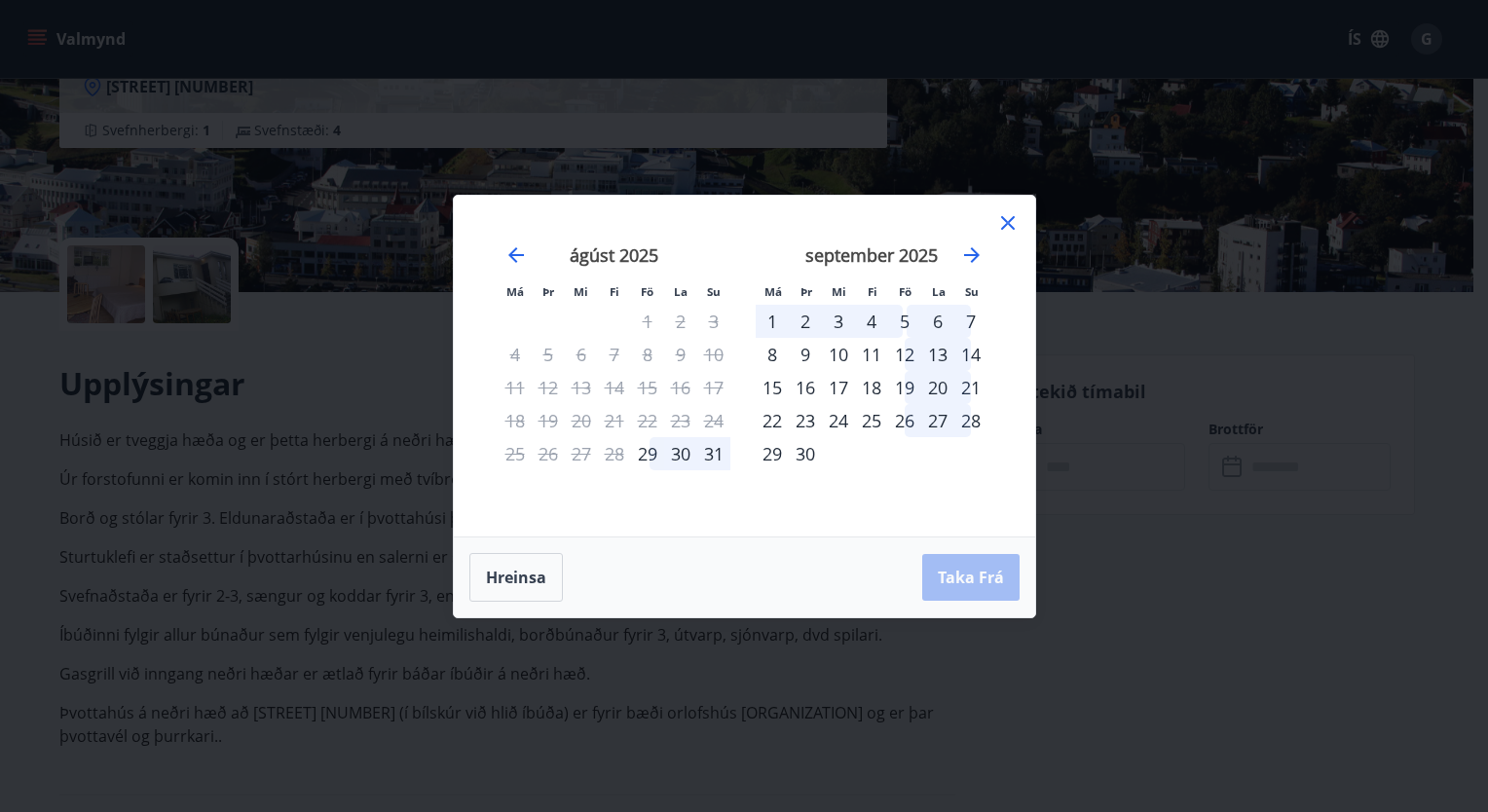click on "23" at bounding box center [805, 421] 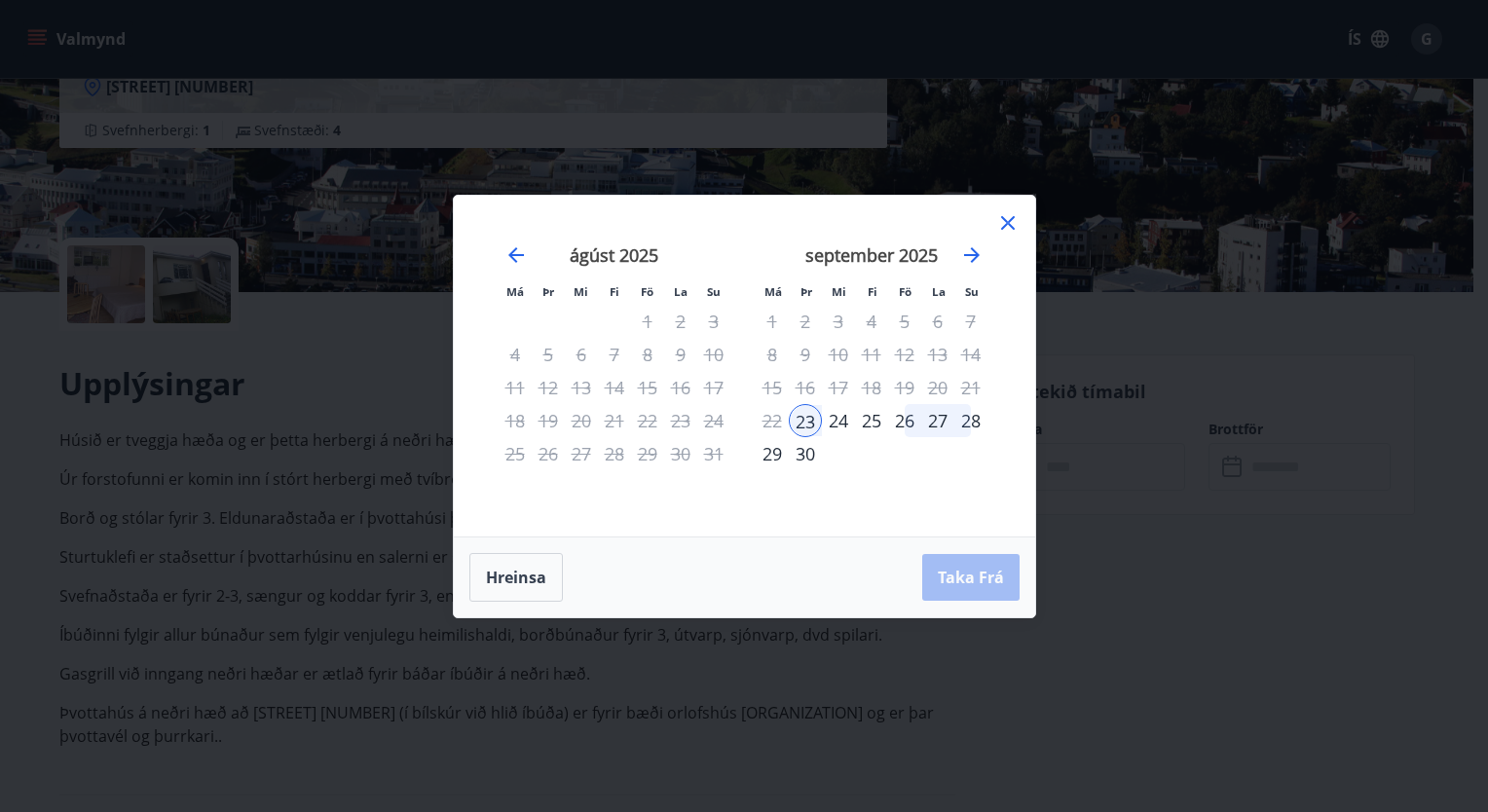 click on "25" at bounding box center [872, 421] 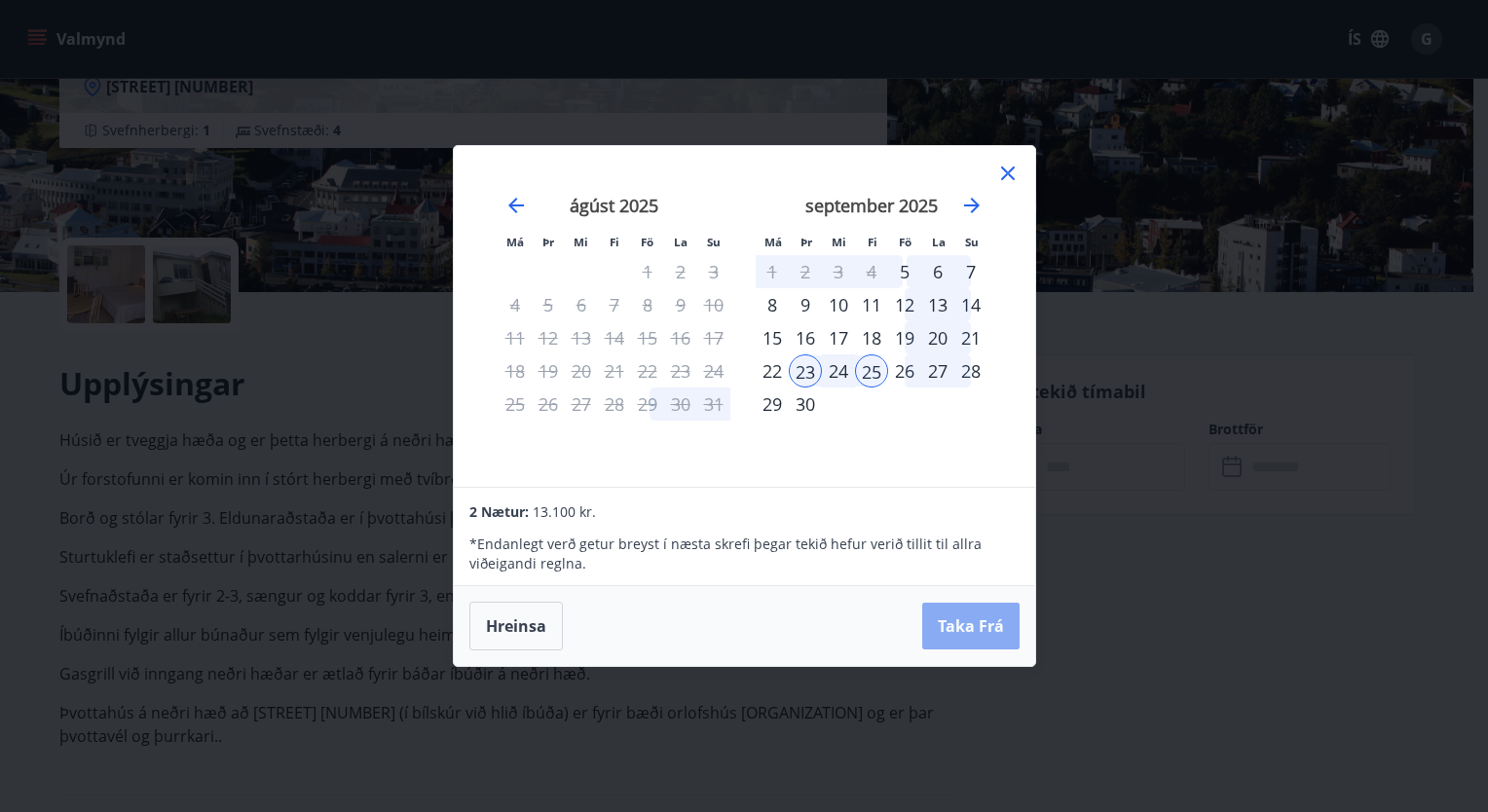 click on "Taka Frá" at bounding box center (971, 626) 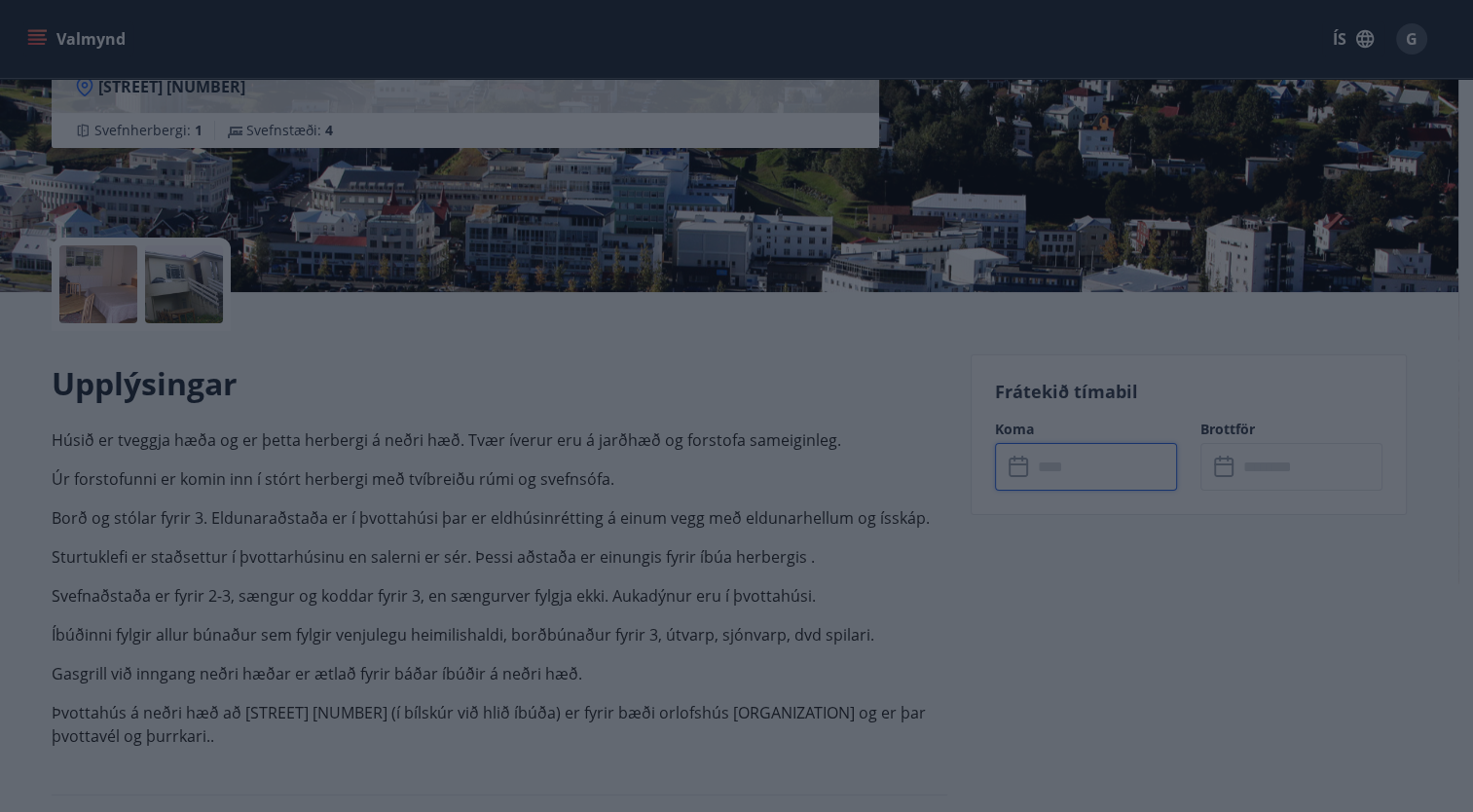 type on "******" 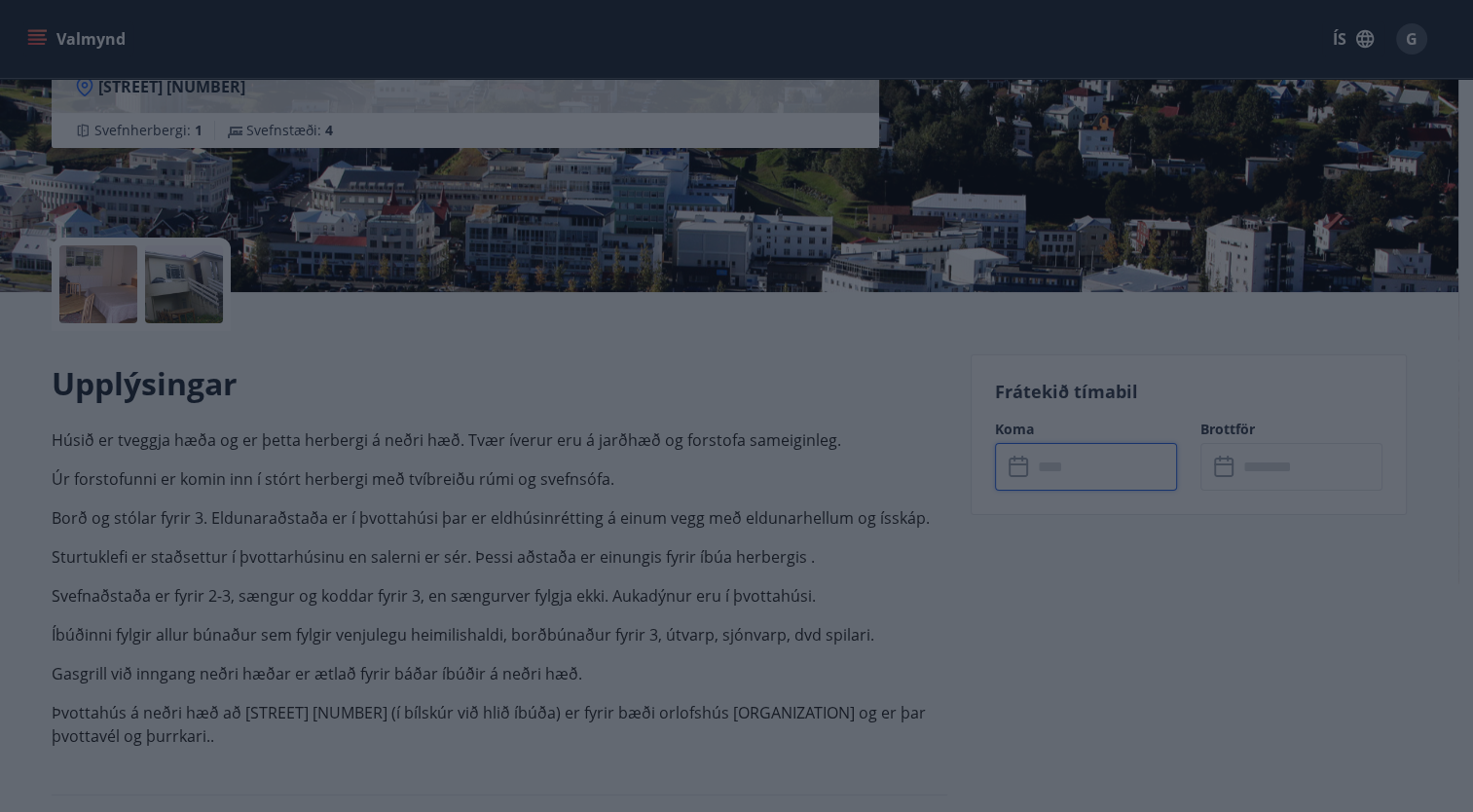 type on "******" 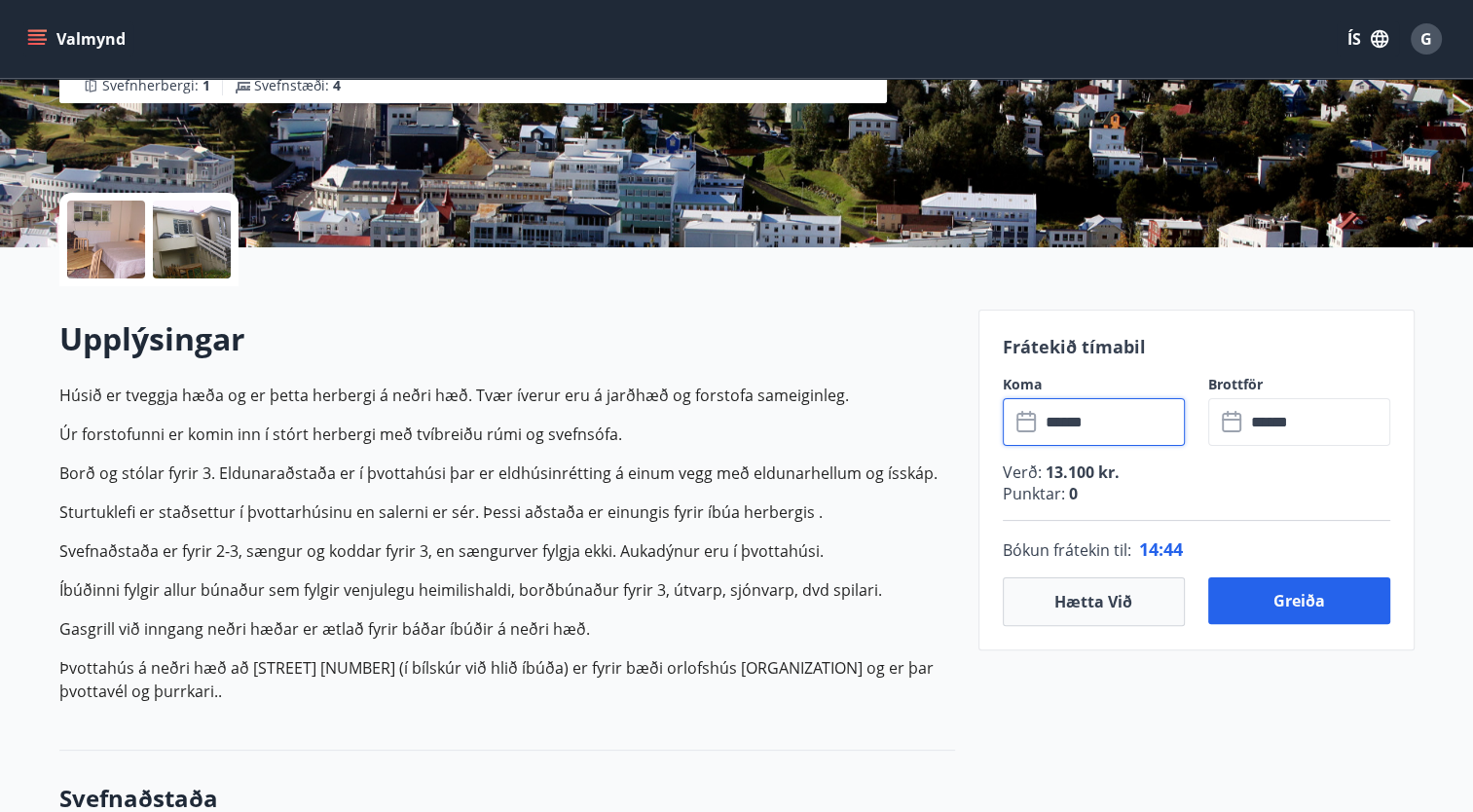 scroll, scrollTop: 292, scrollLeft: 0, axis: vertical 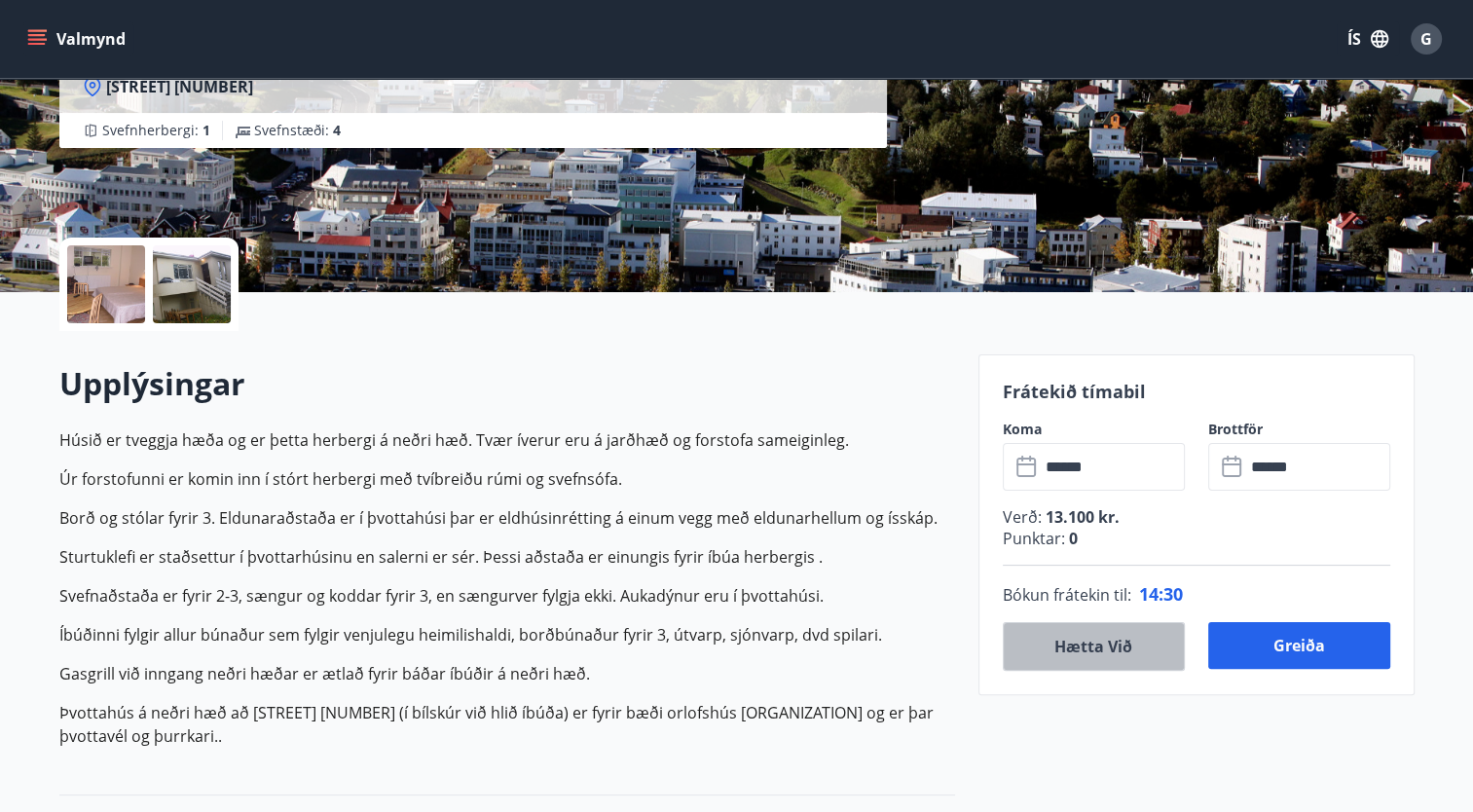 click on "Hætta við" at bounding box center [1093, 646] 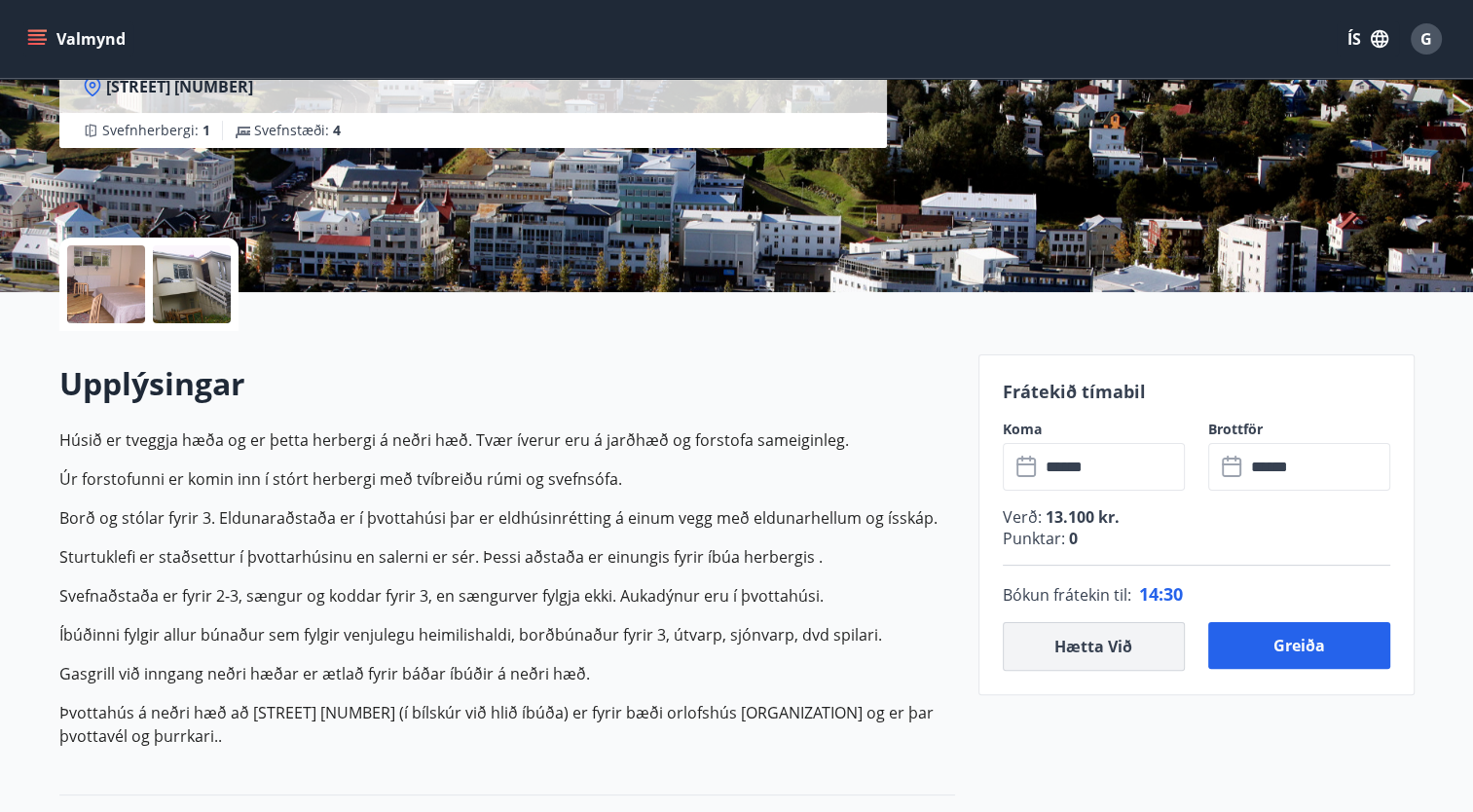 type 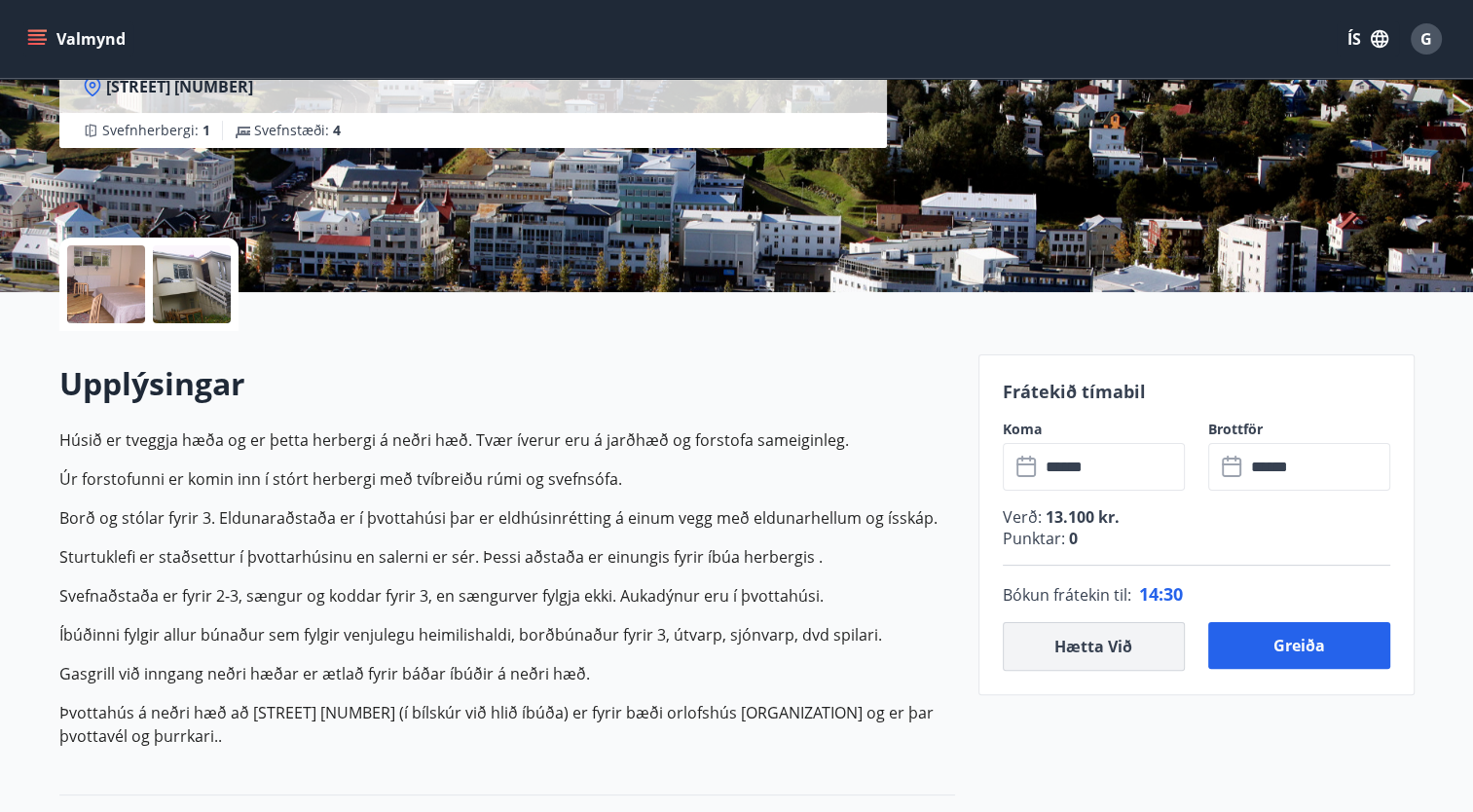 type 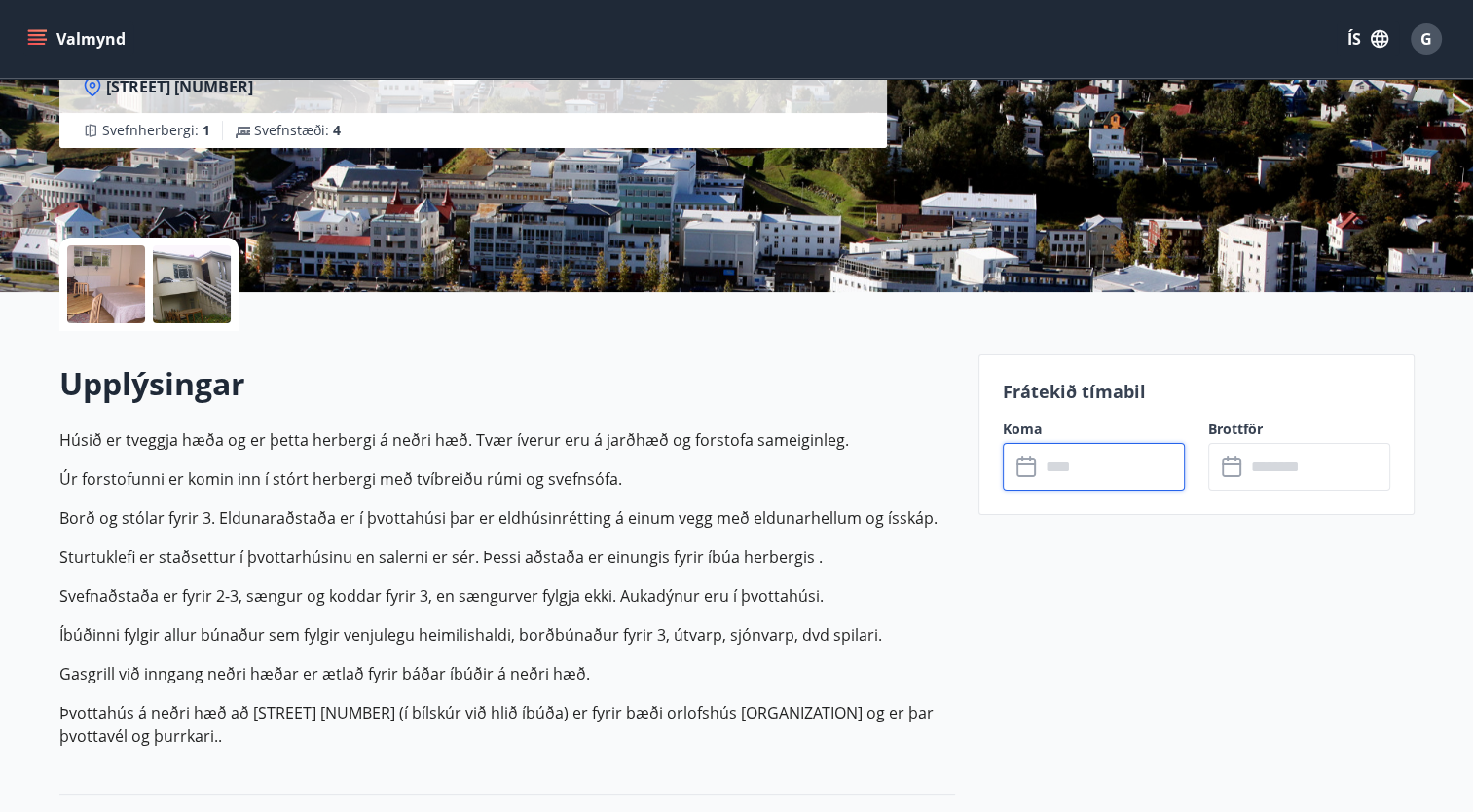 click at bounding box center (1112, 466) 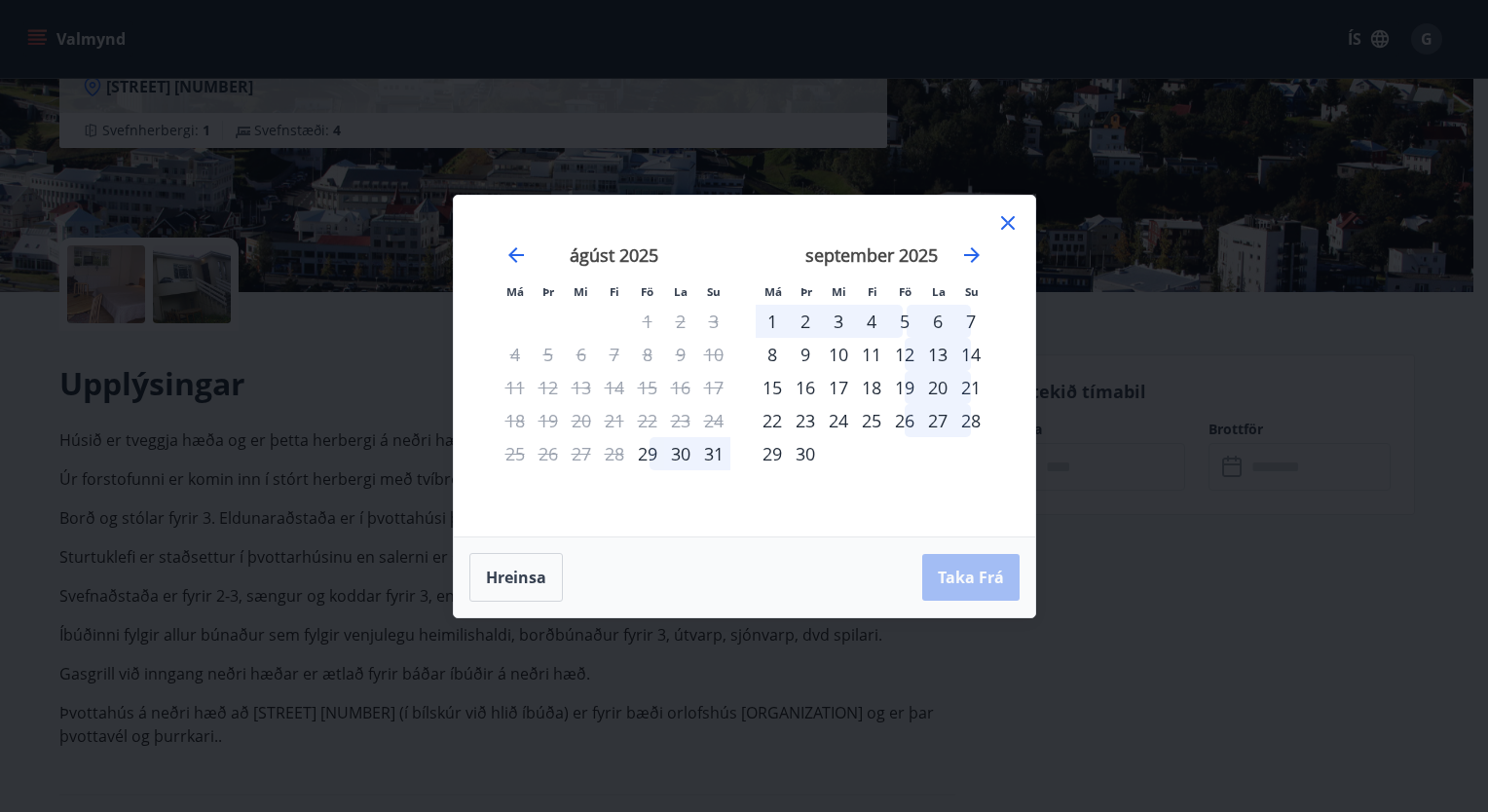 click on "24" at bounding box center [838, 421] 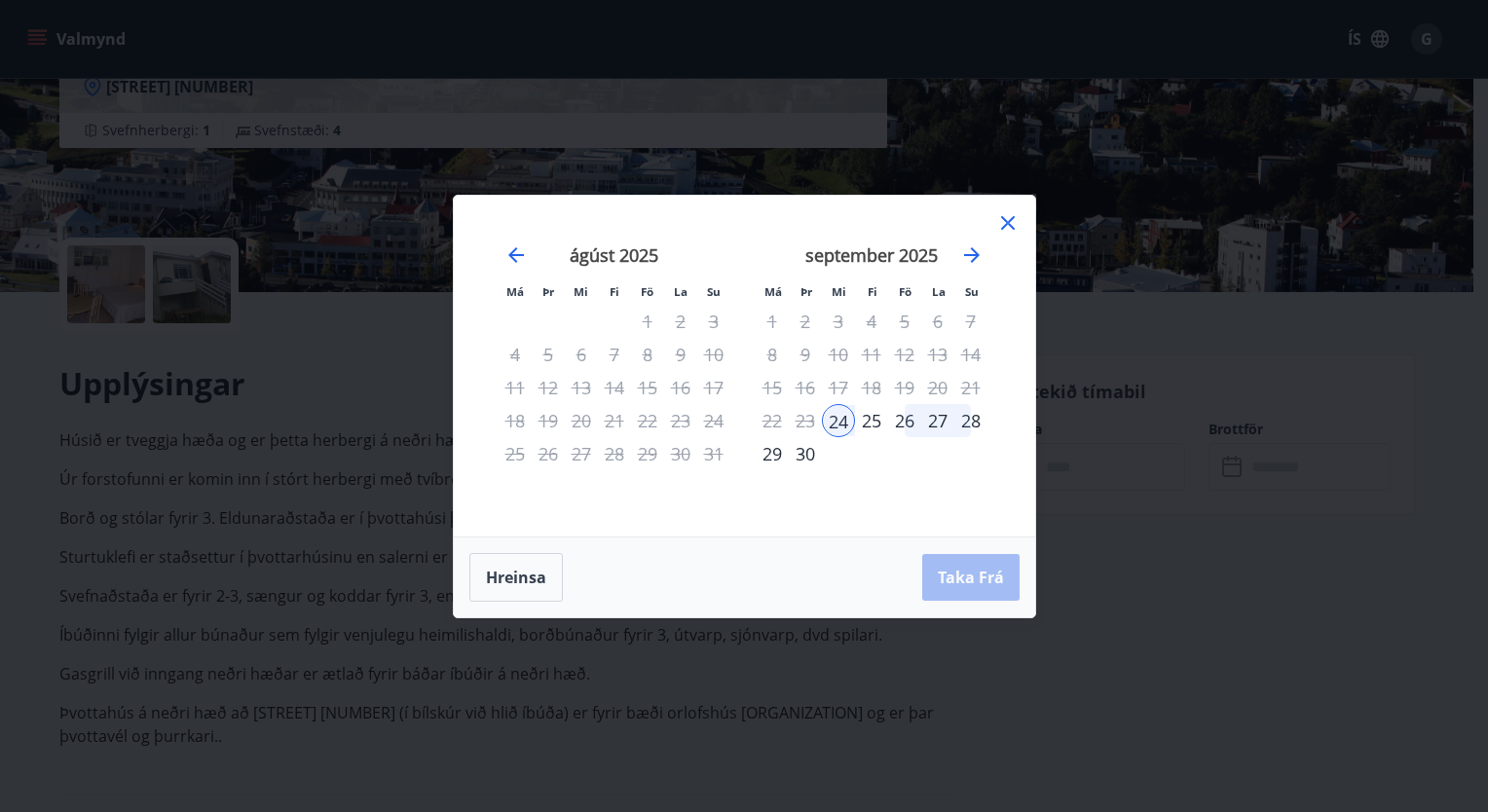 click on "26" at bounding box center (905, 421) 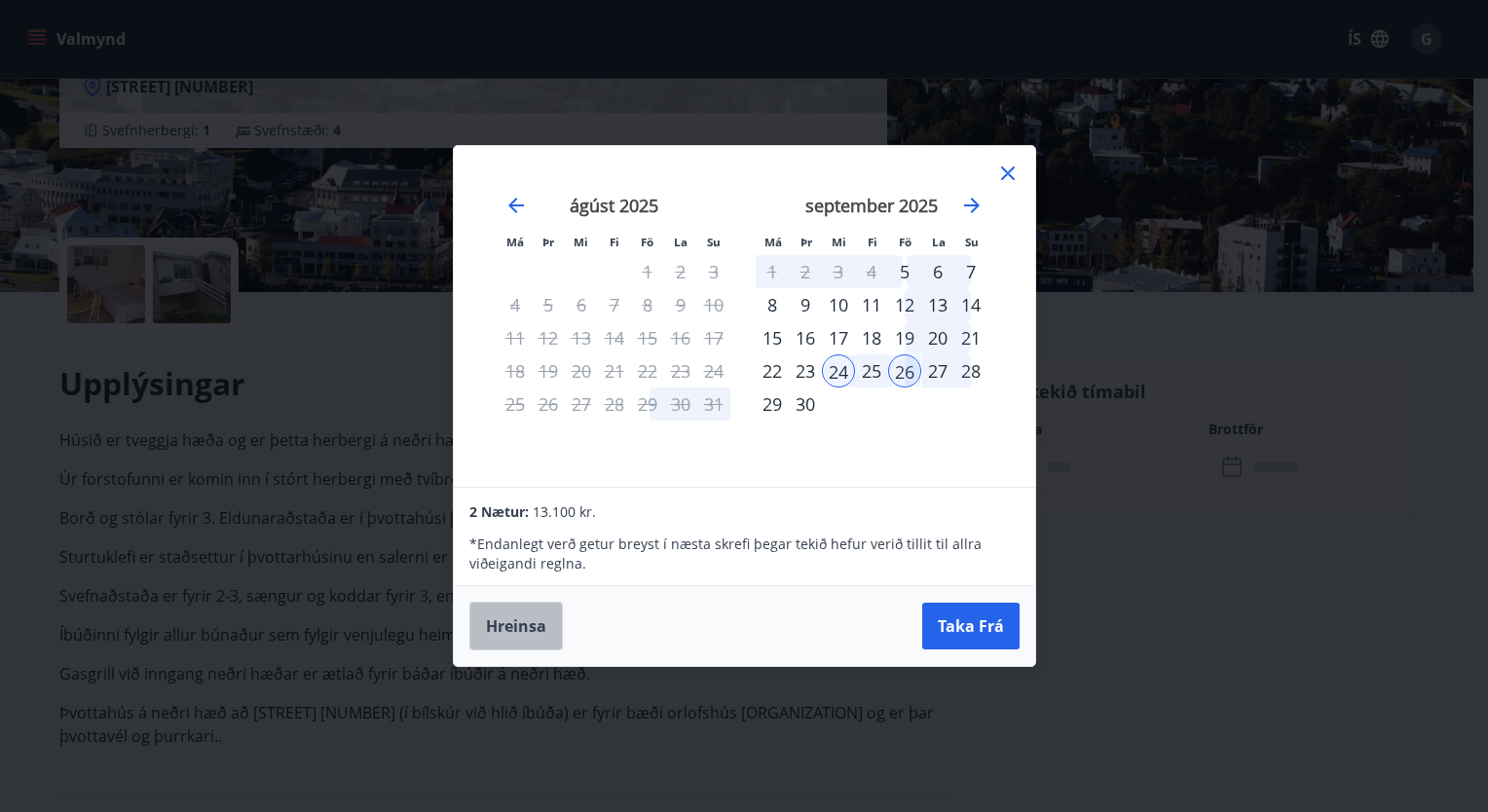 click on "Hreinsa" at bounding box center [516, 626] 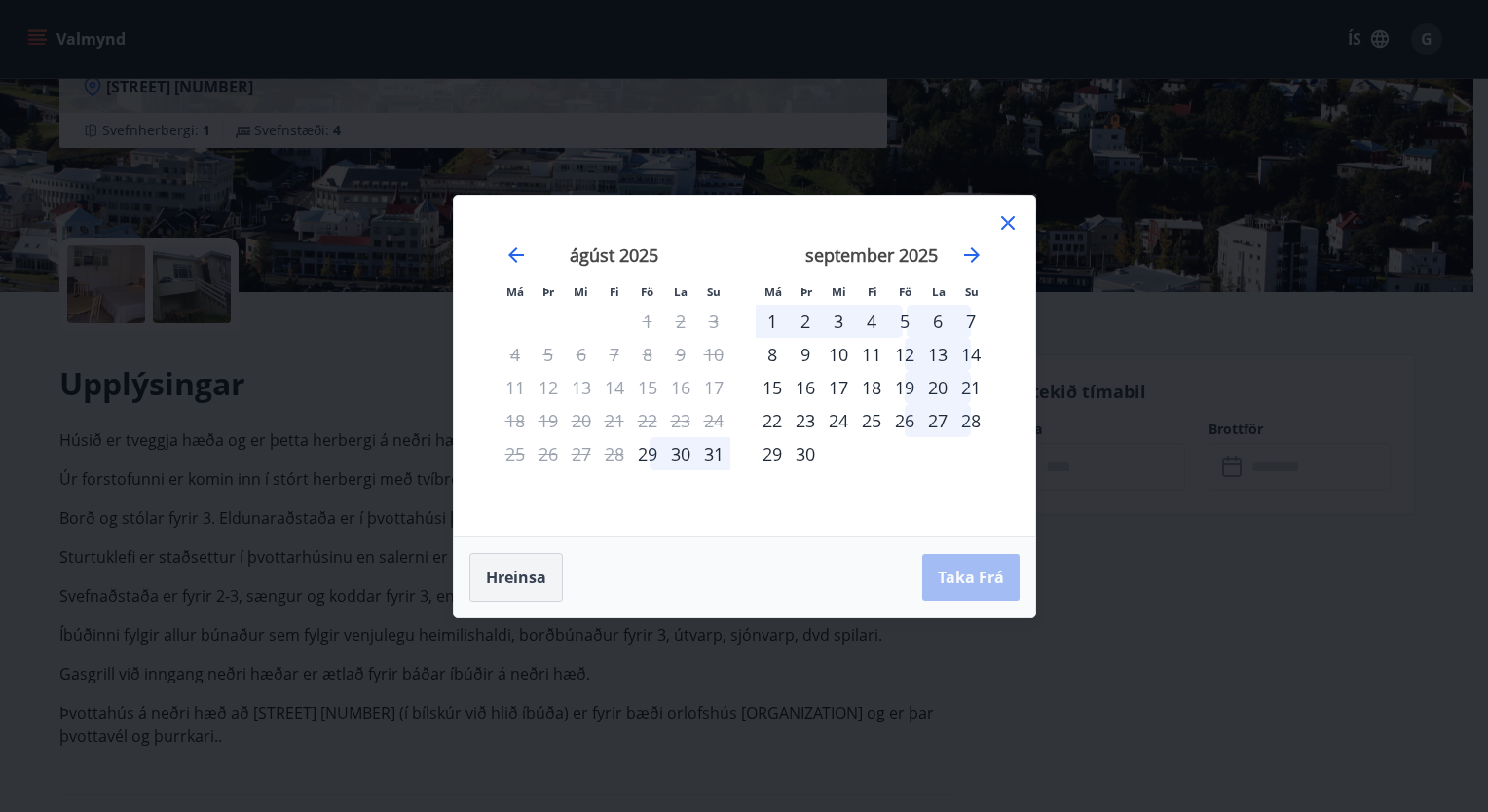 click on "Hreinsa" at bounding box center (516, 577) 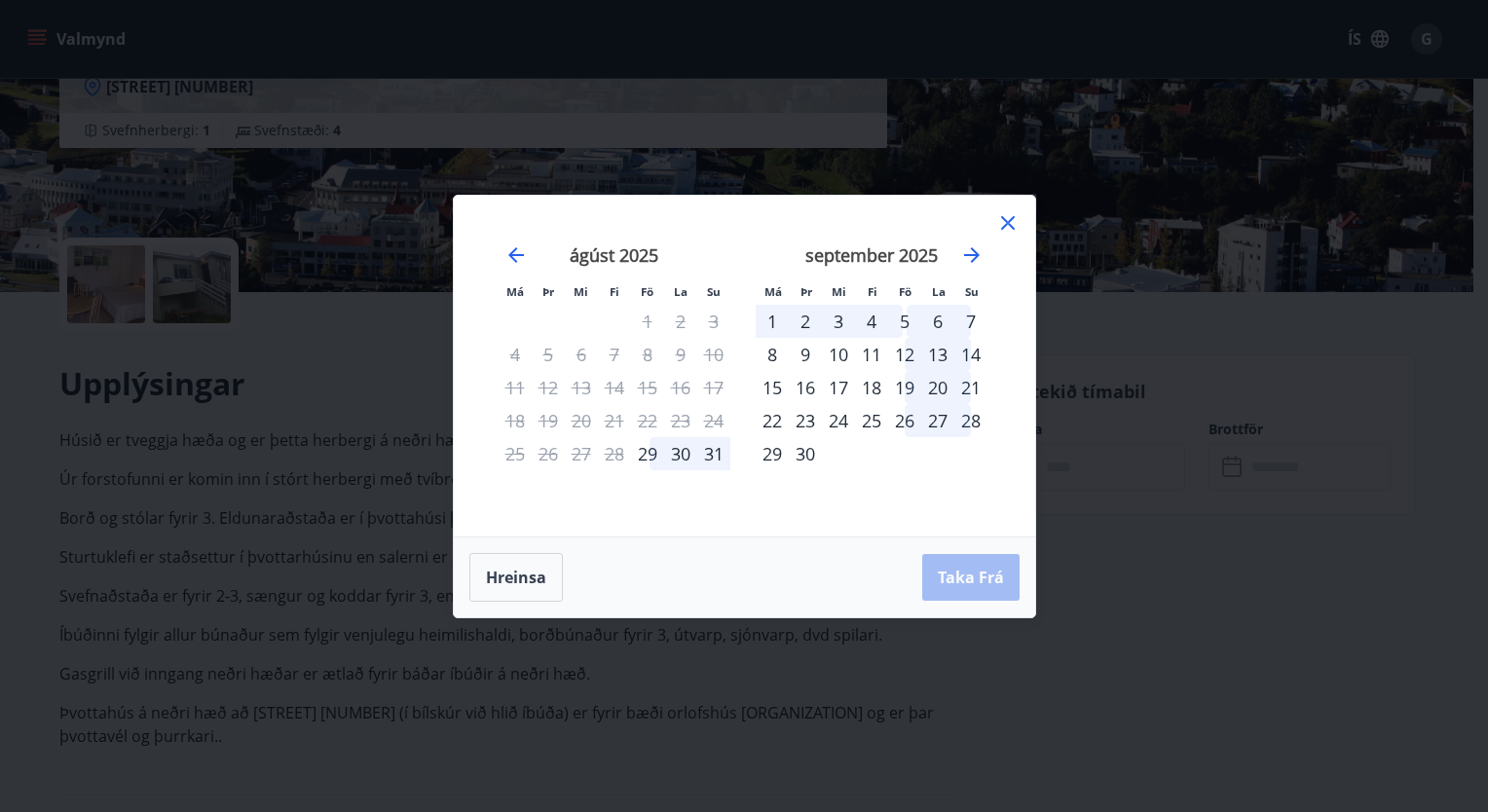 click 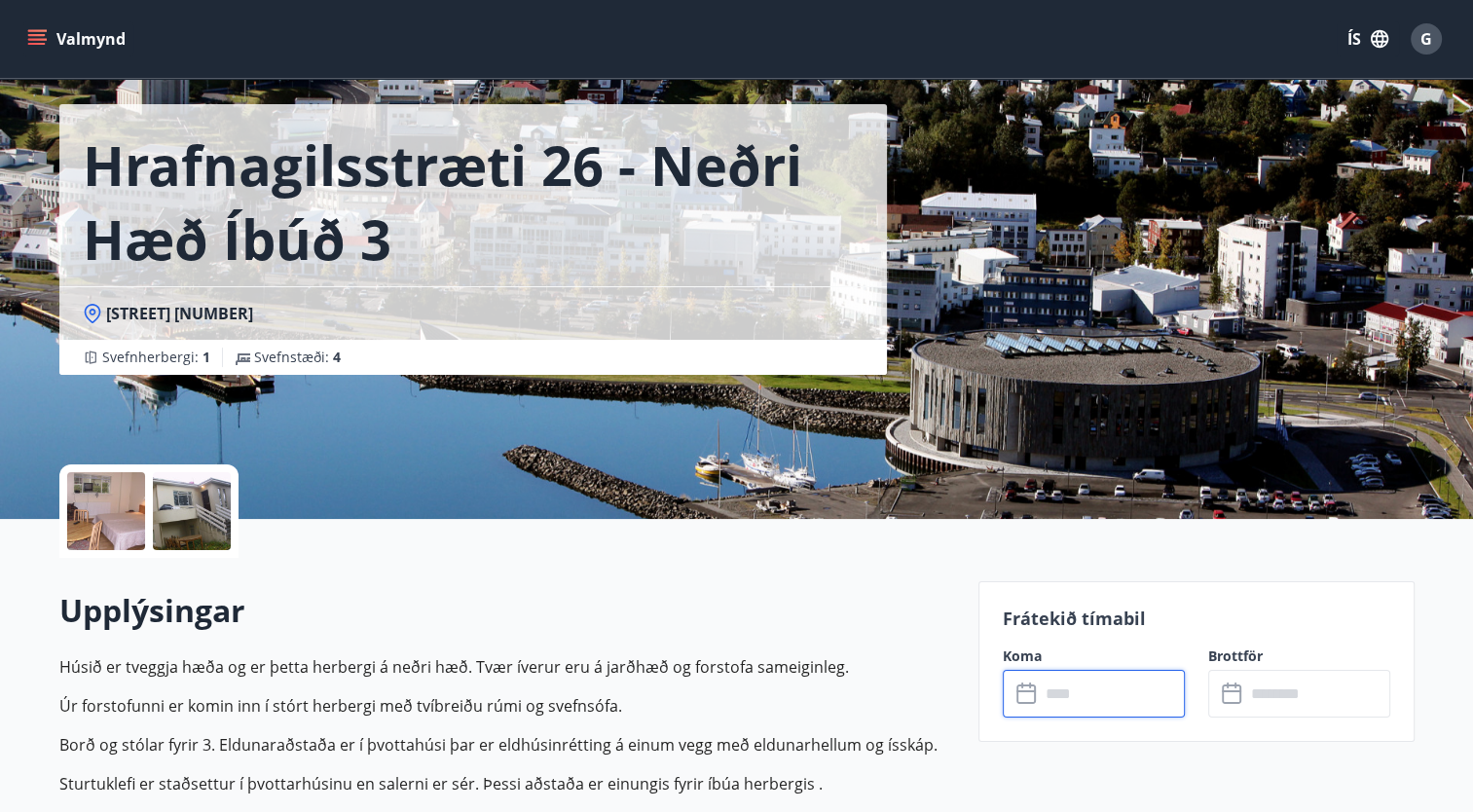 scroll, scrollTop: 0, scrollLeft: 0, axis: both 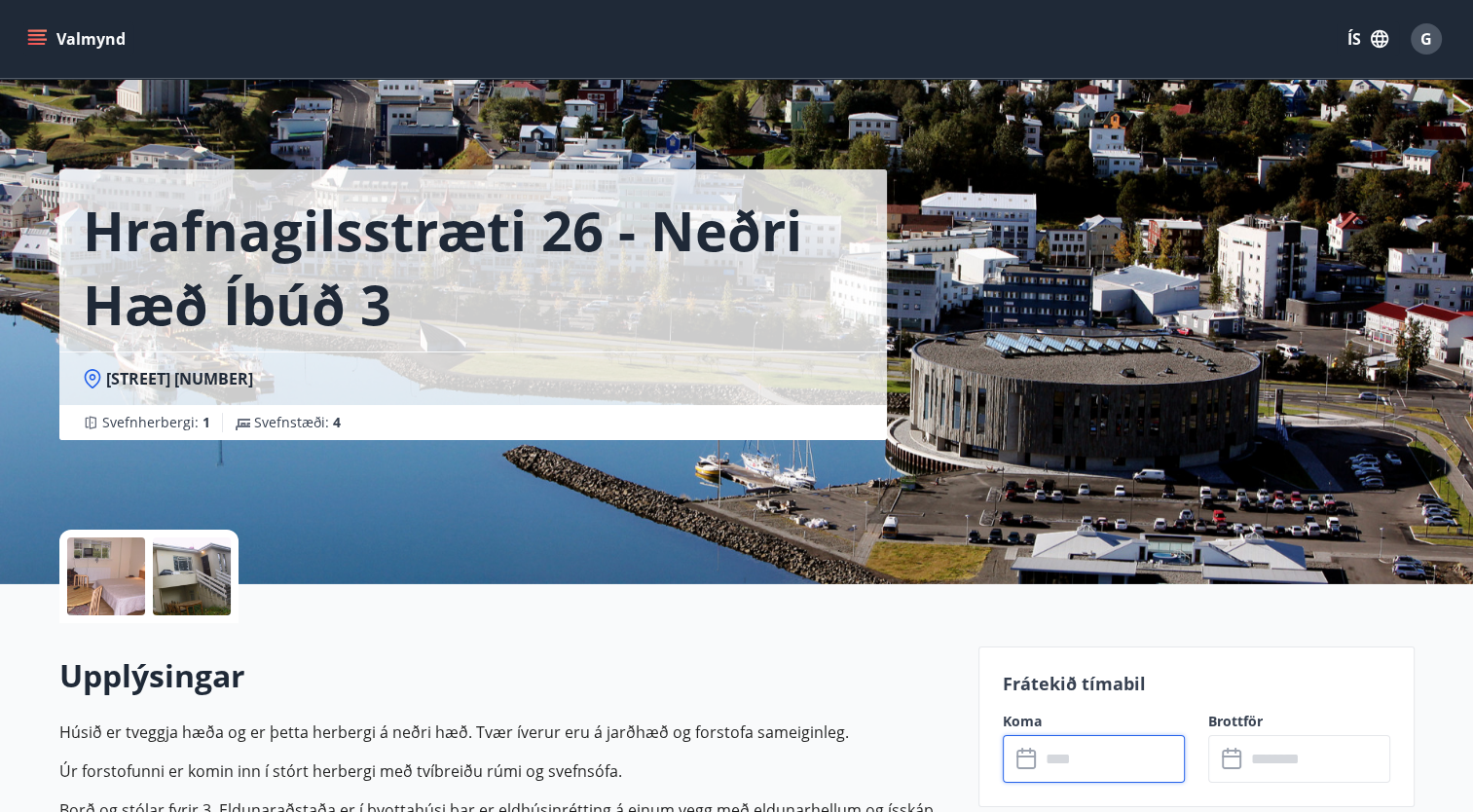 click at bounding box center [106, 576] 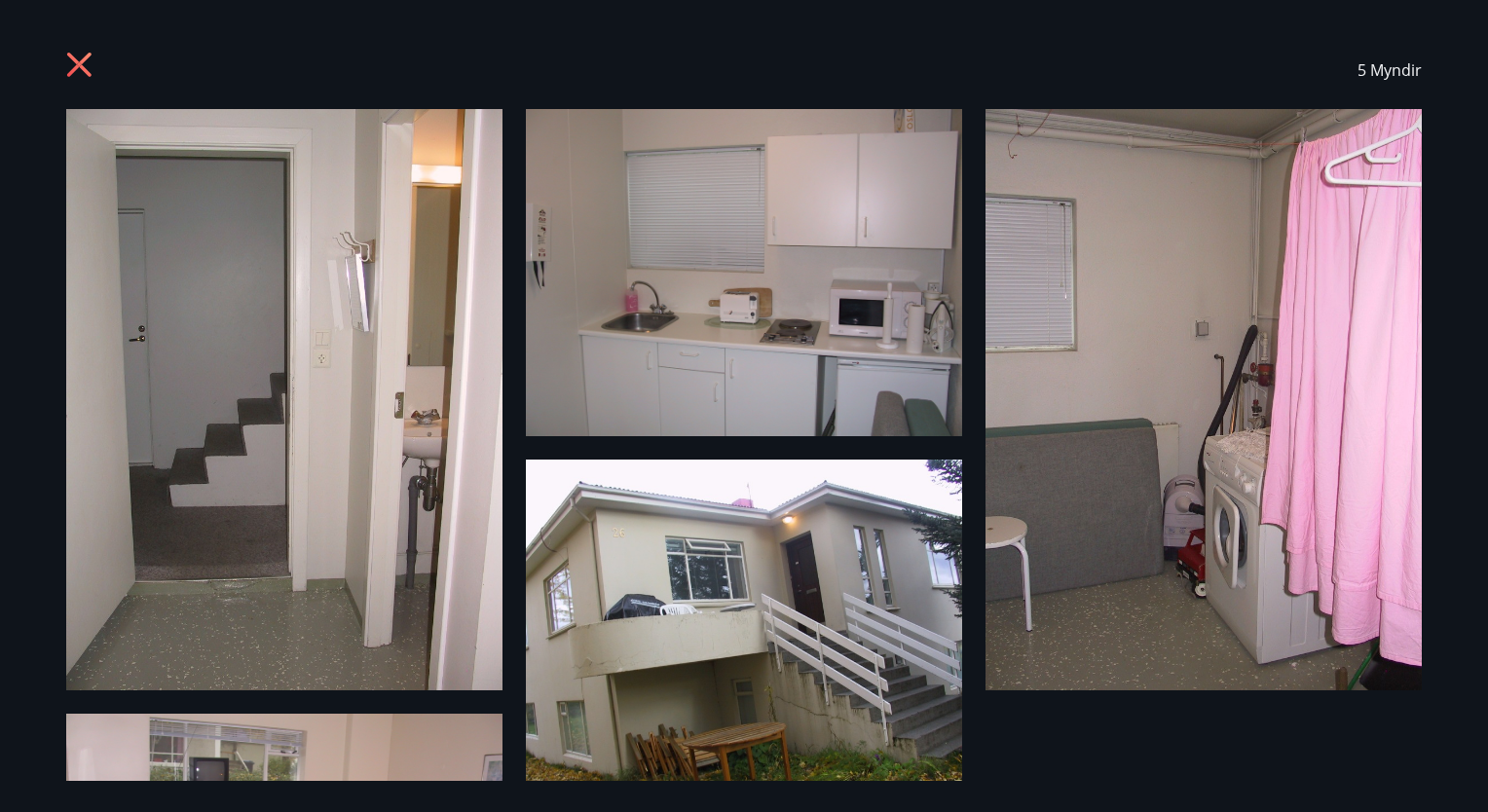 click on "5   Myndir" at bounding box center [744, 70] 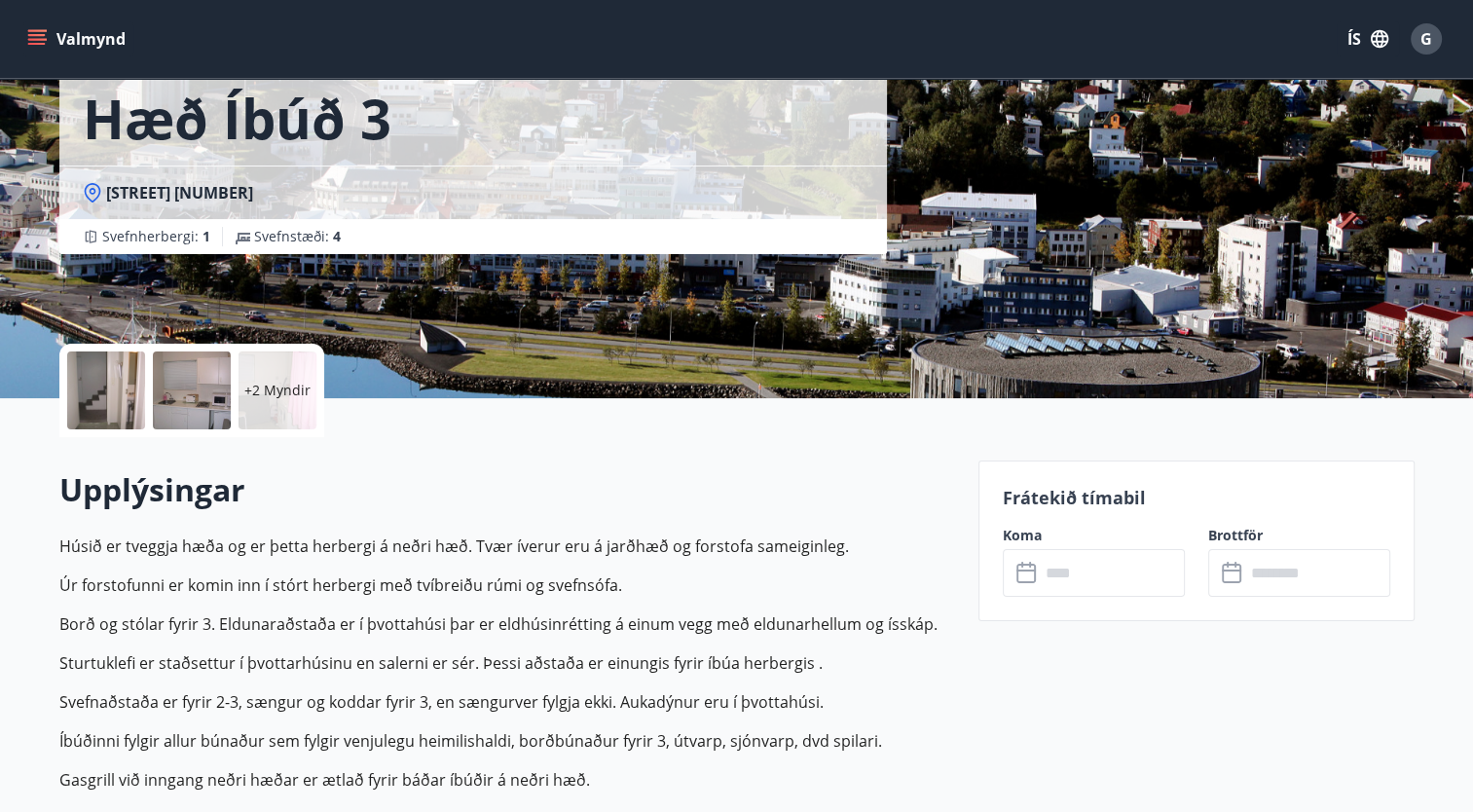 scroll, scrollTop: 389, scrollLeft: 0, axis: vertical 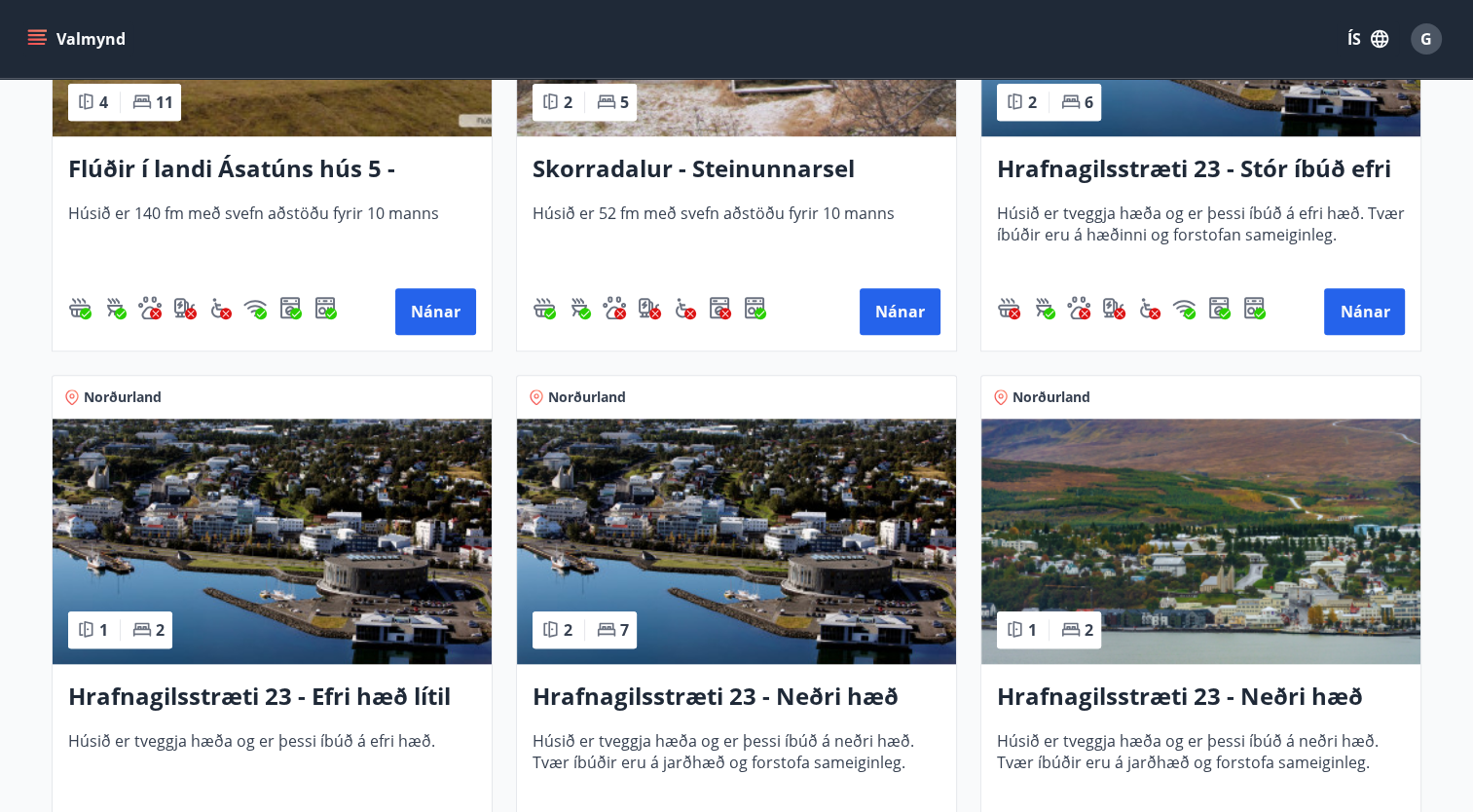 click on "Hrafnagilsstræti 23 - Stór íbúð efri hæð íbúð 1" at bounding box center (1200, 169) 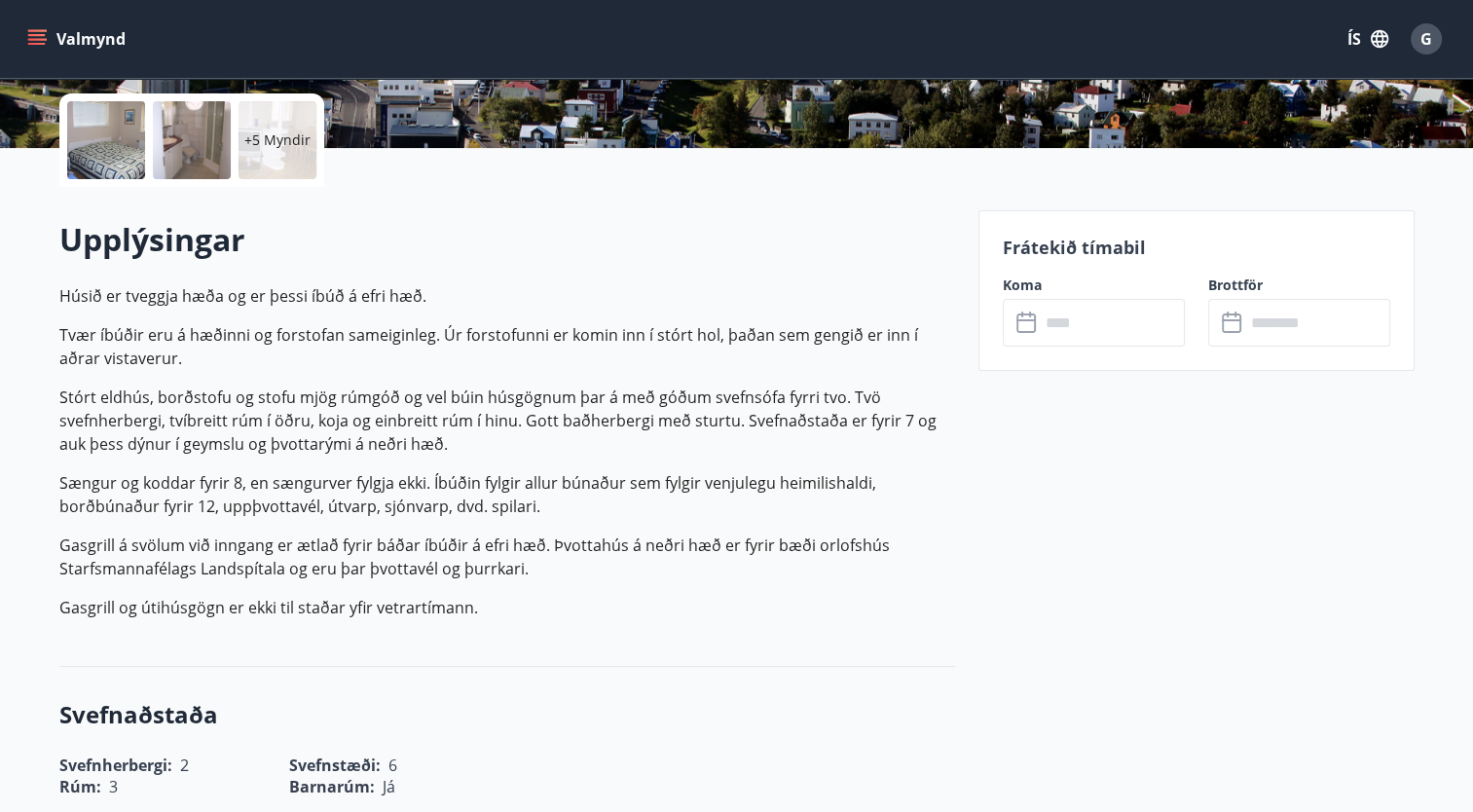 scroll, scrollTop: 487, scrollLeft: 0, axis: vertical 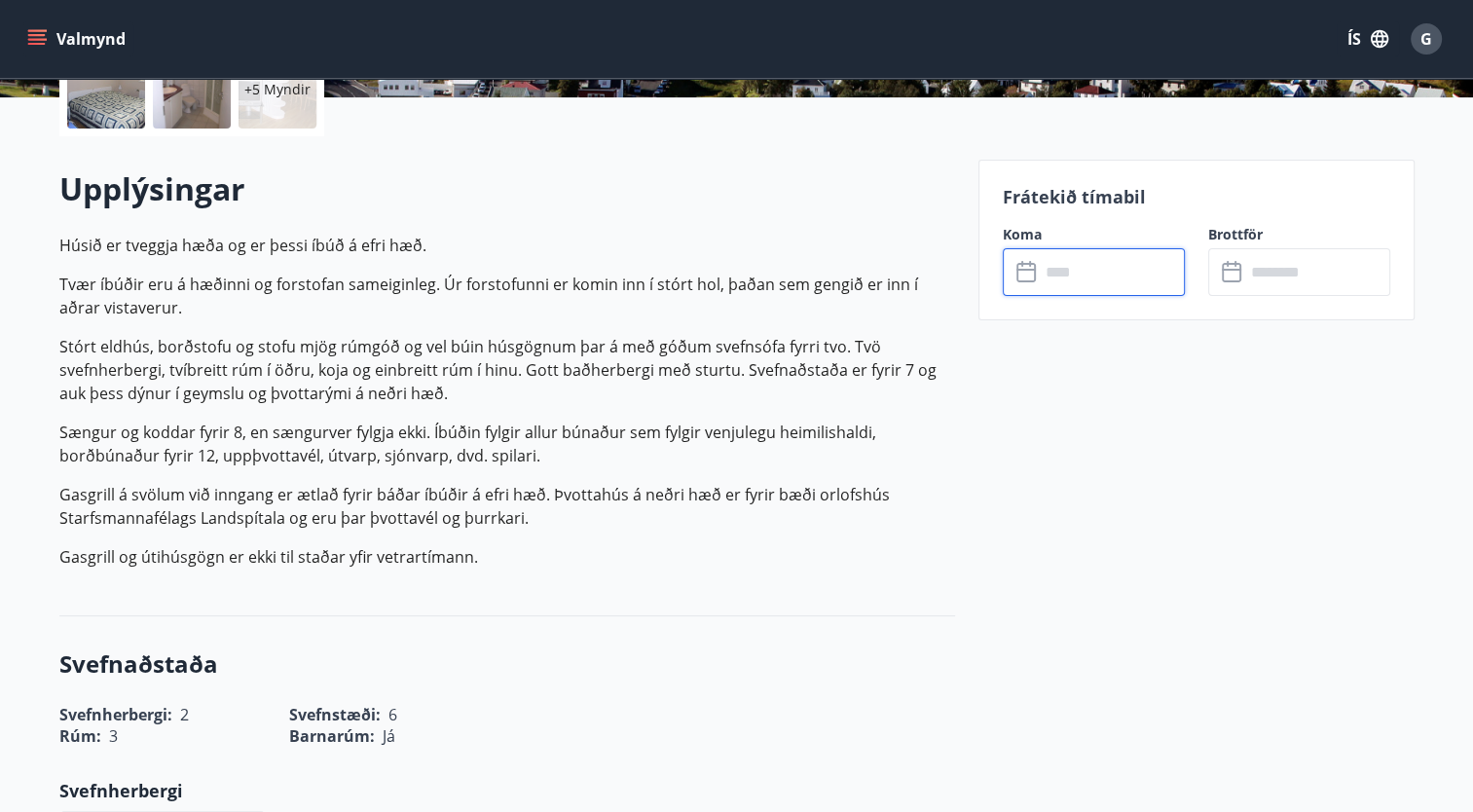 click at bounding box center (1112, 272) 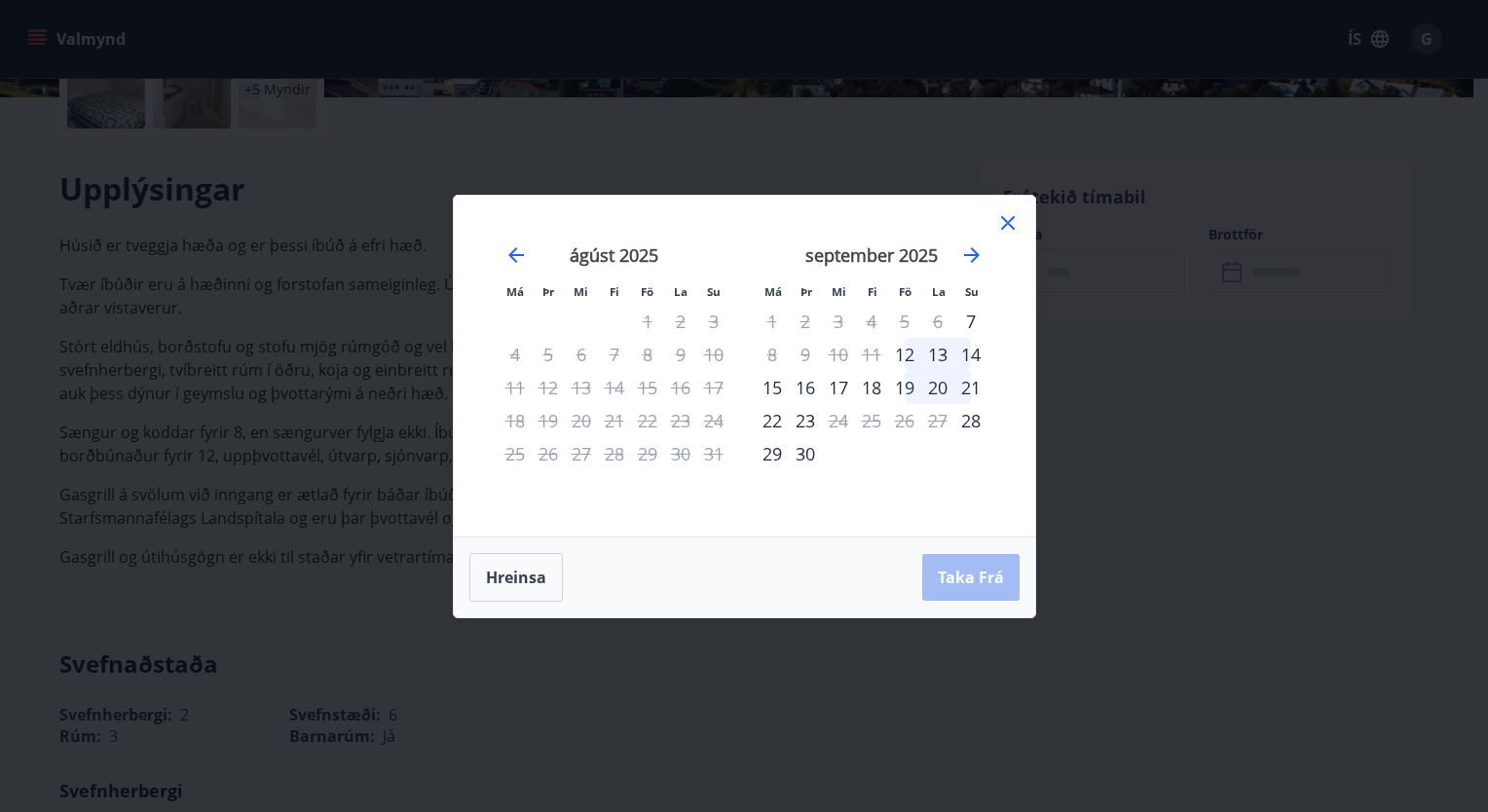 click 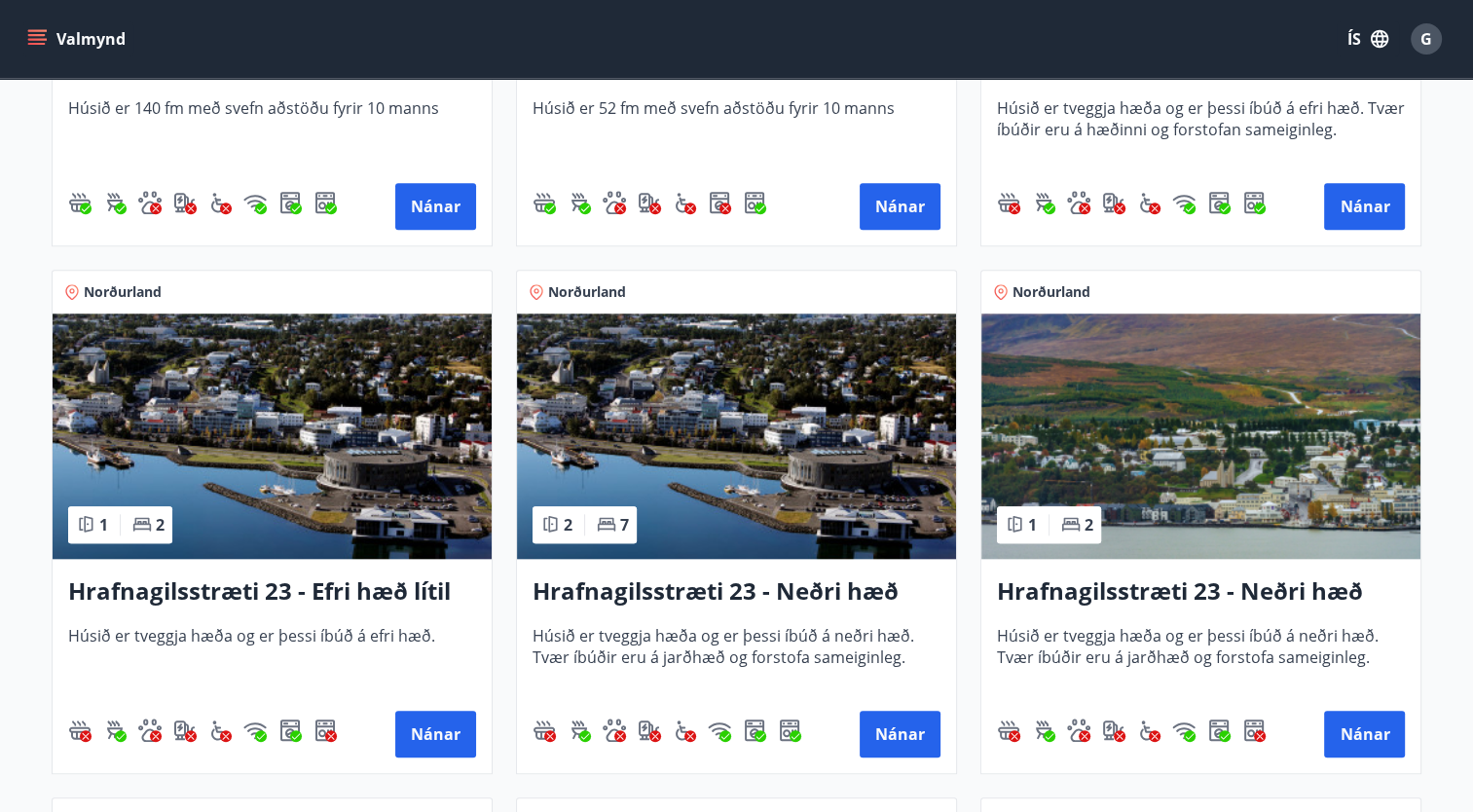 scroll, scrollTop: 1947, scrollLeft: 0, axis: vertical 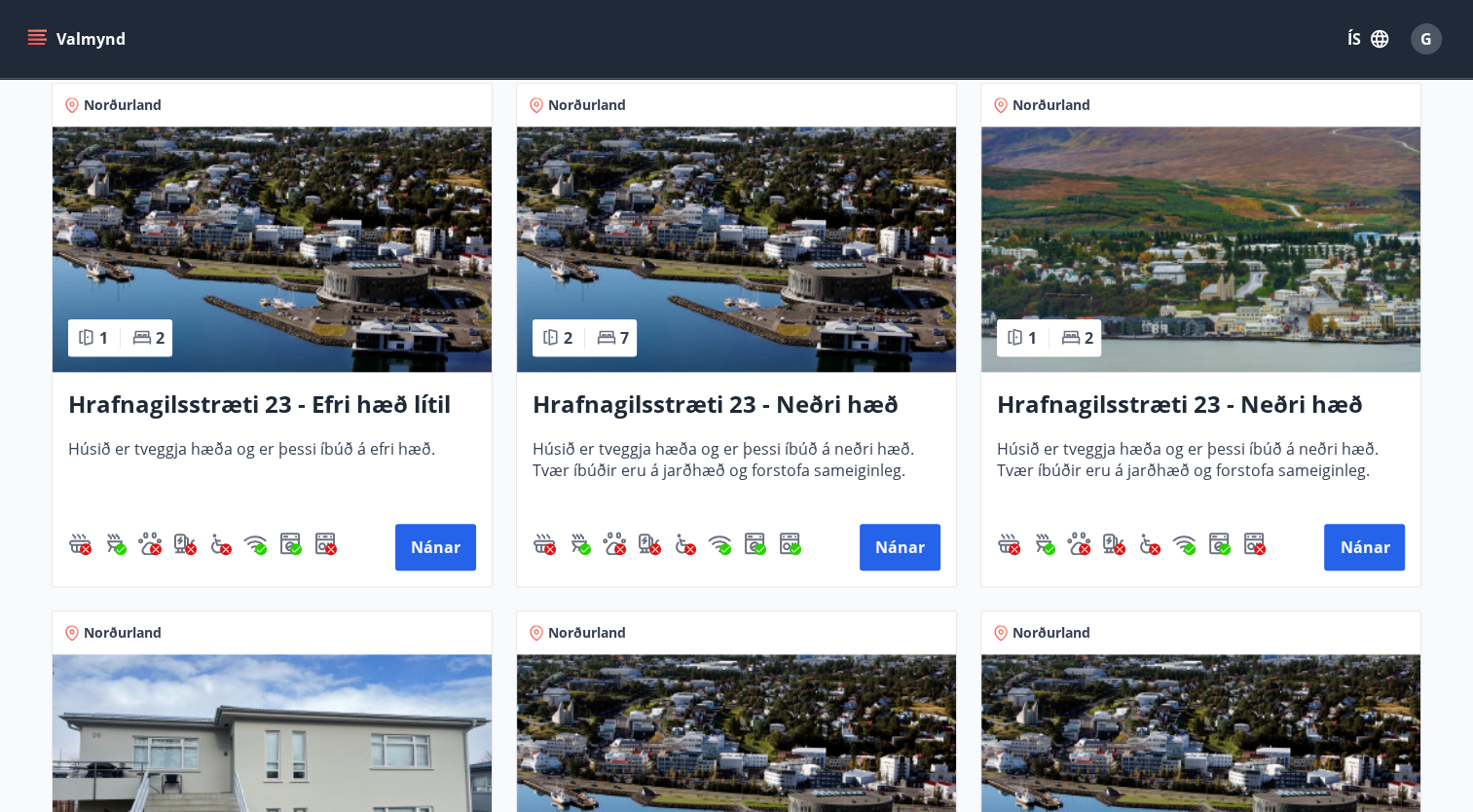 click on "Hrafnagilsstræti 23 - Efri hæð lítil íbúð 2" at bounding box center (272, 405) 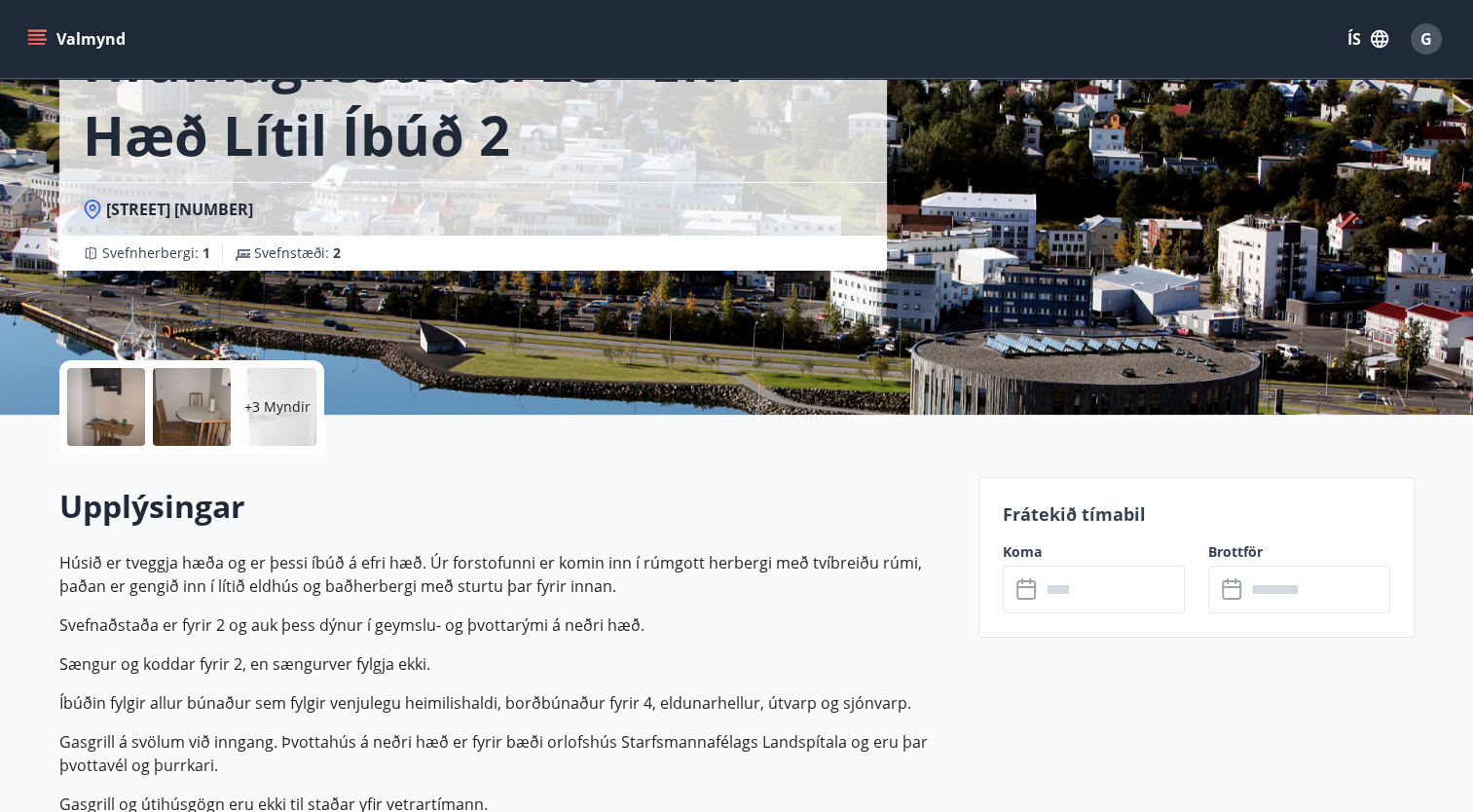 scroll, scrollTop: 487, scrollLeft: 0, axis: vertical 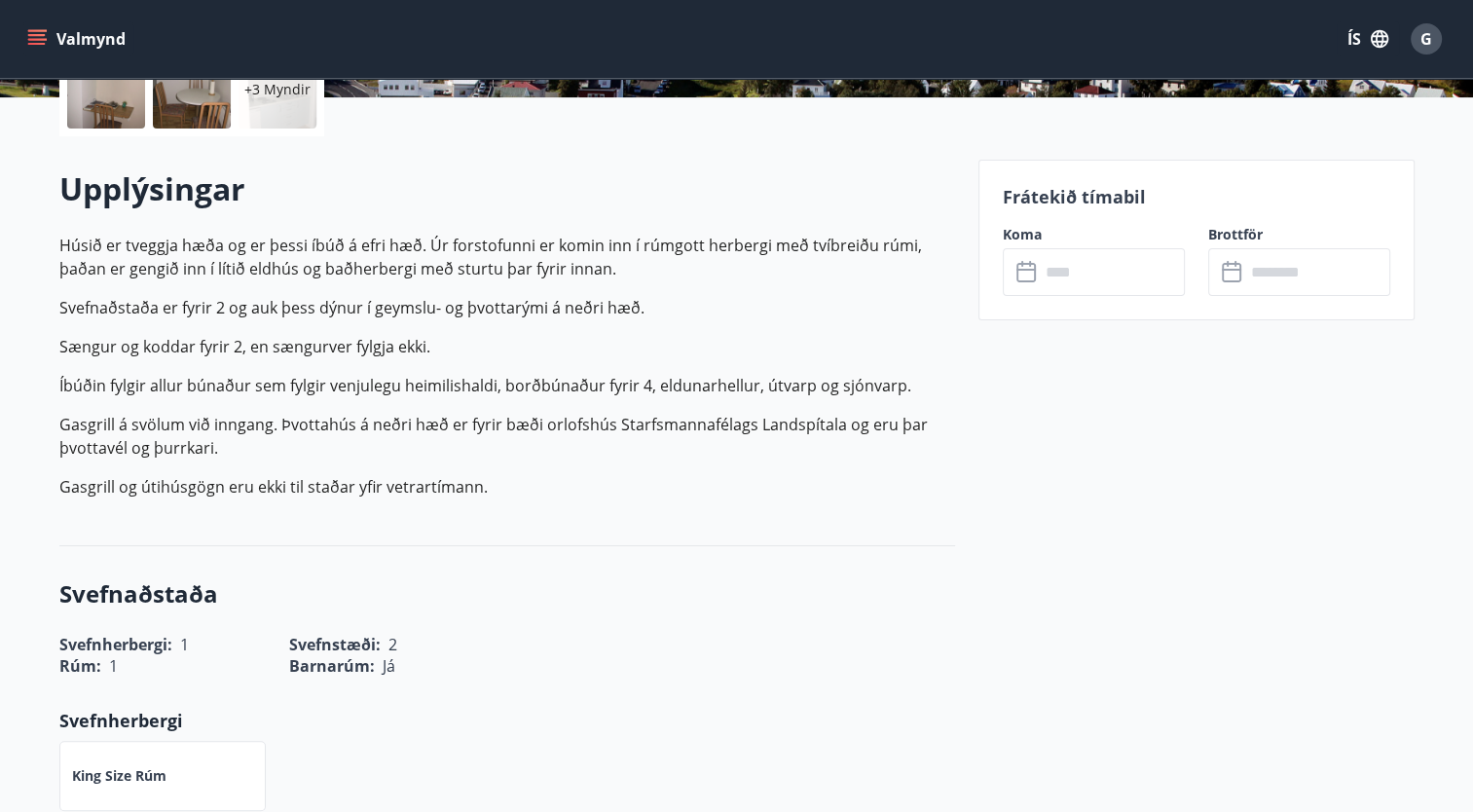 click at bounding box center [1112, 272] 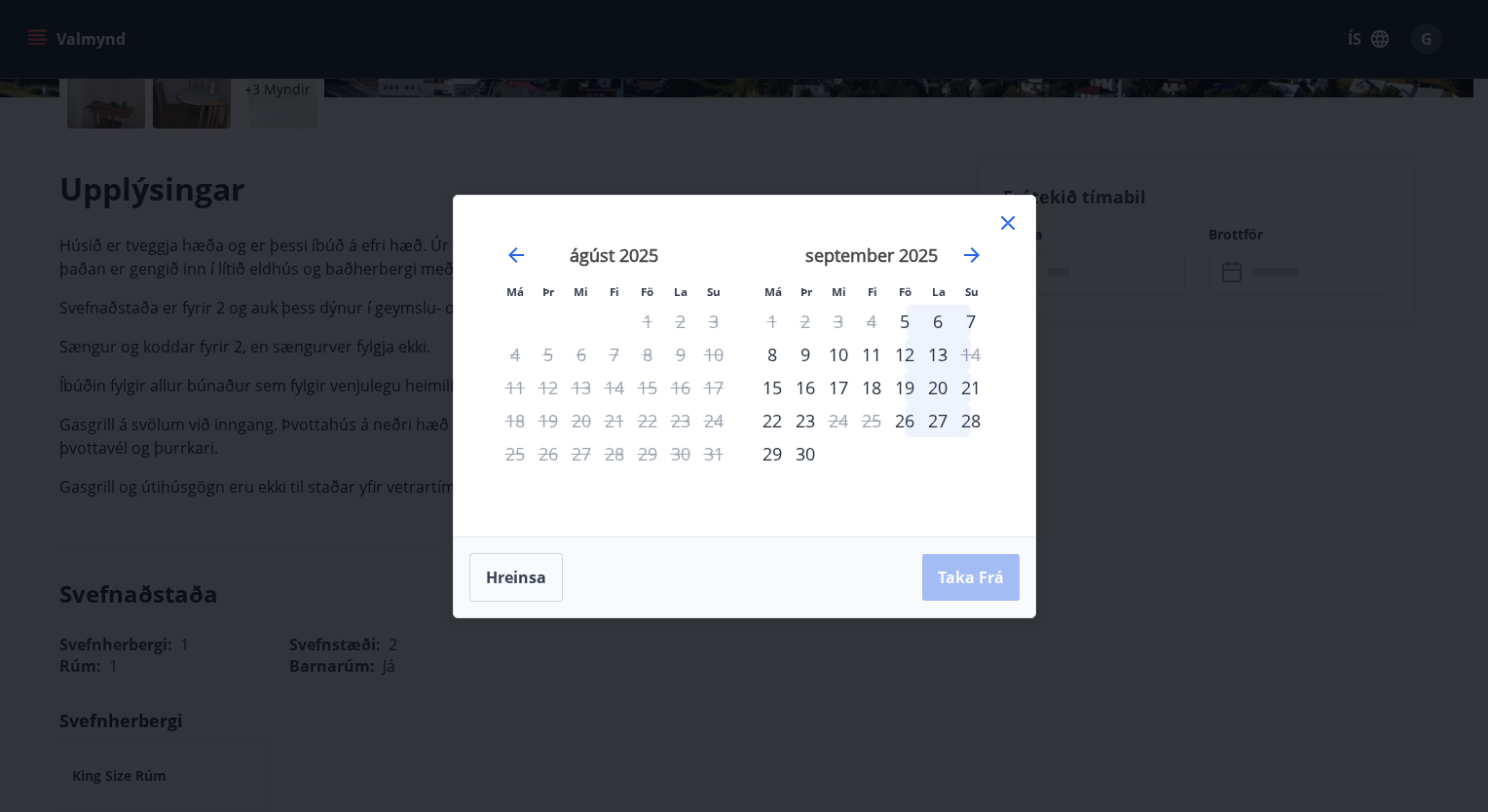 click 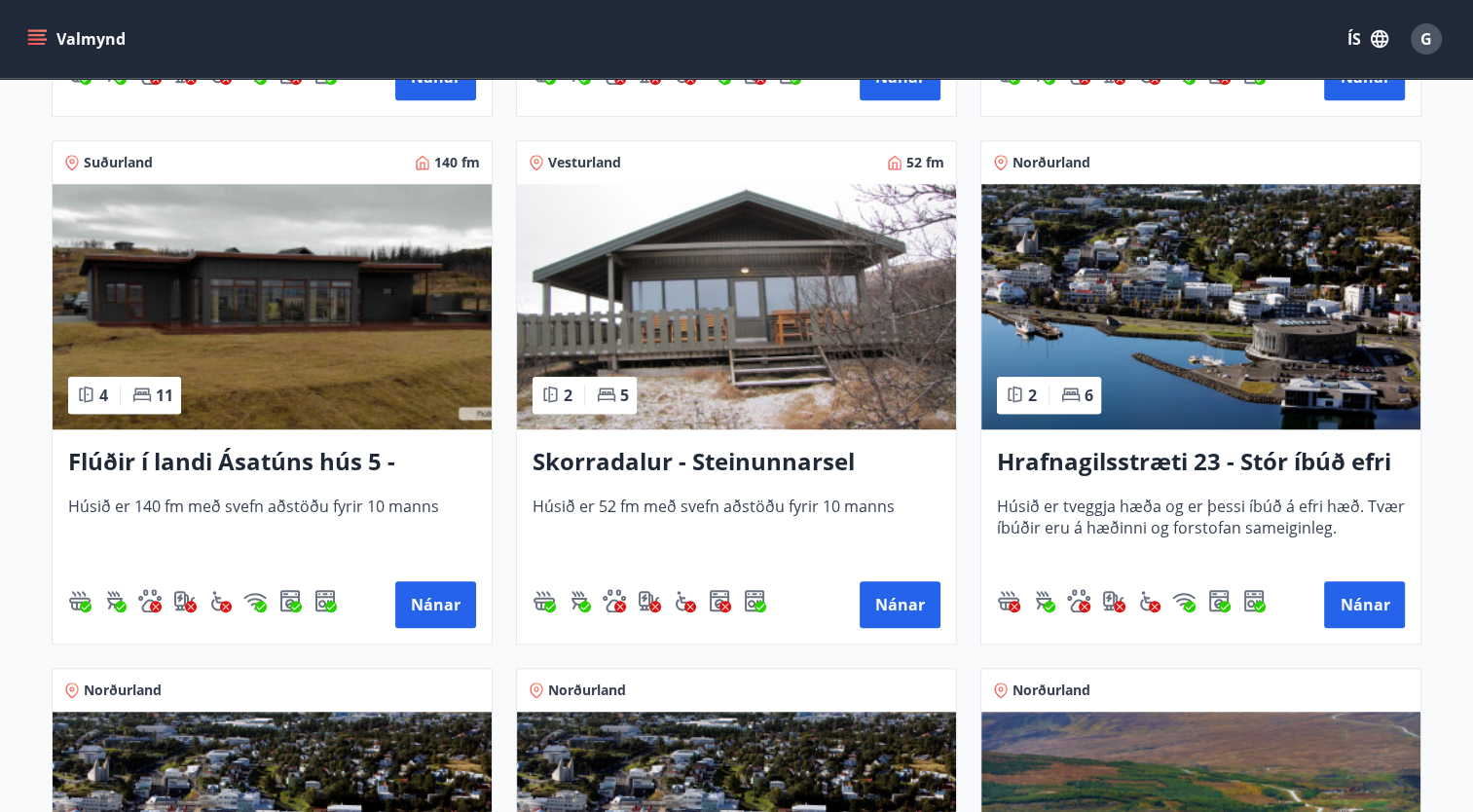 scroll, scrollTop: 1363, scrollLeft: 0, axis: vertical 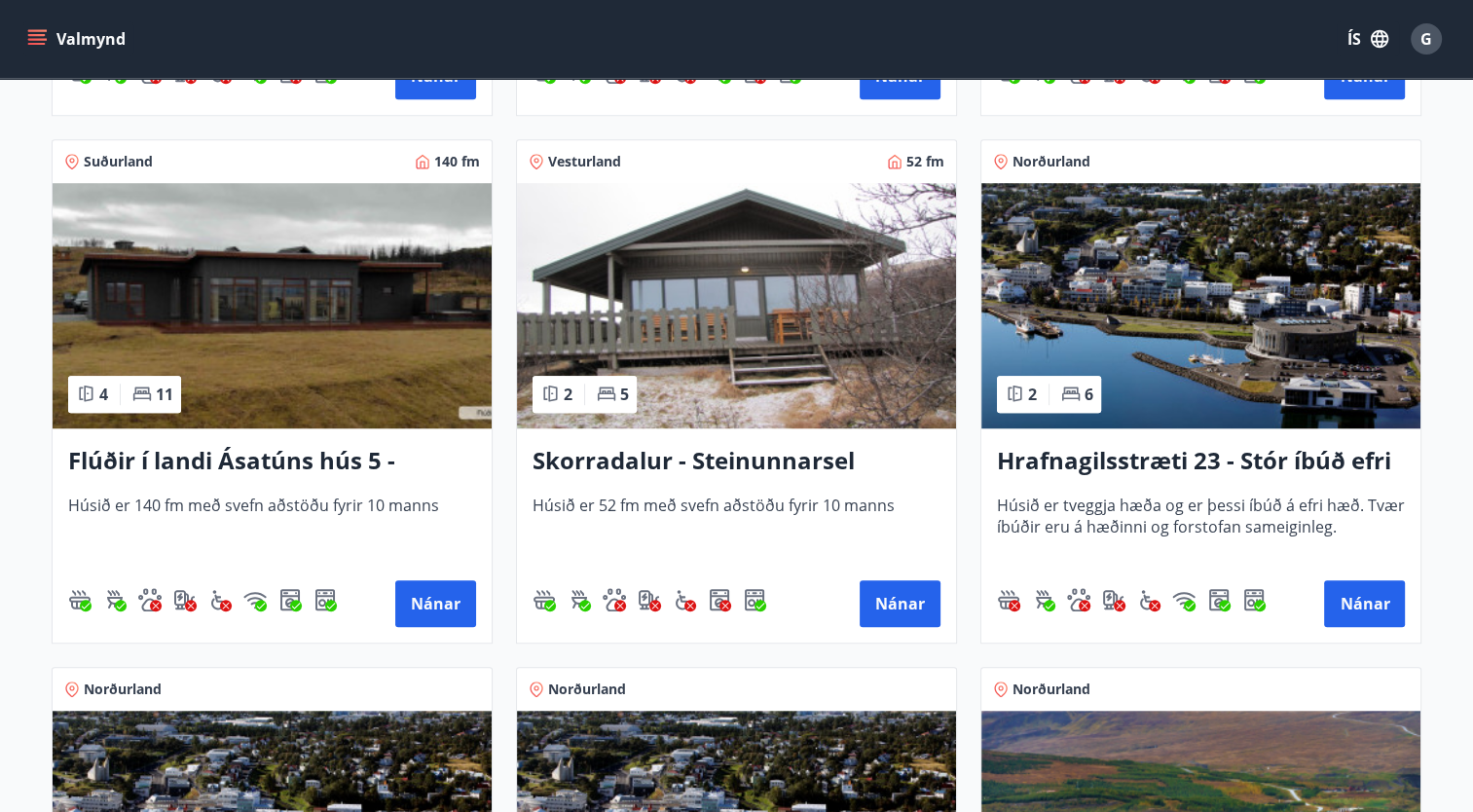 click on "Hrafnagilsstræti 23 - Stór íbúð efri hæð íbúð 1" at bounding box center [1200, 461] 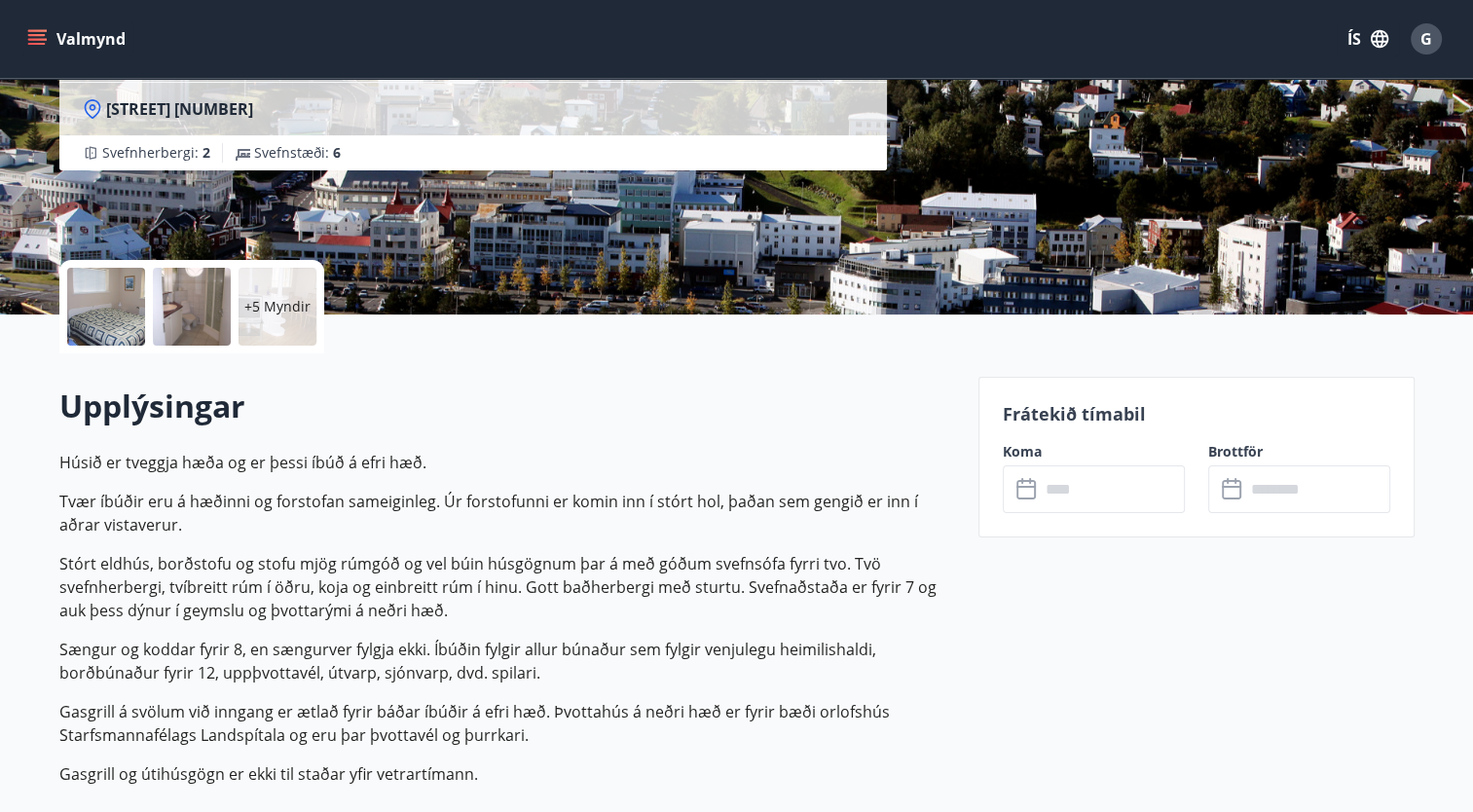 scroll, scrollTop: 389, scrollLeft: 0, axis: vertical 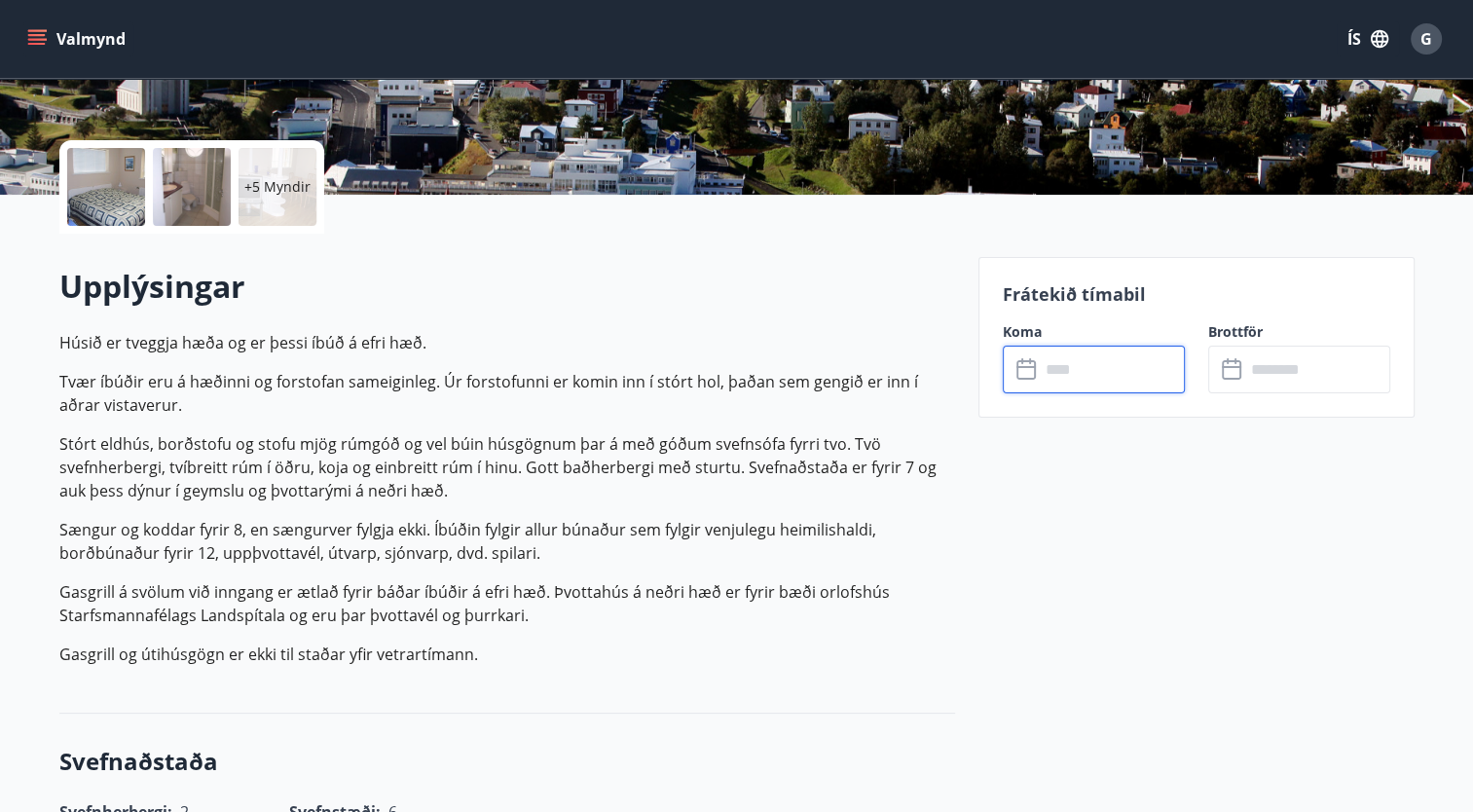 click at bounding box center (1112, 369) 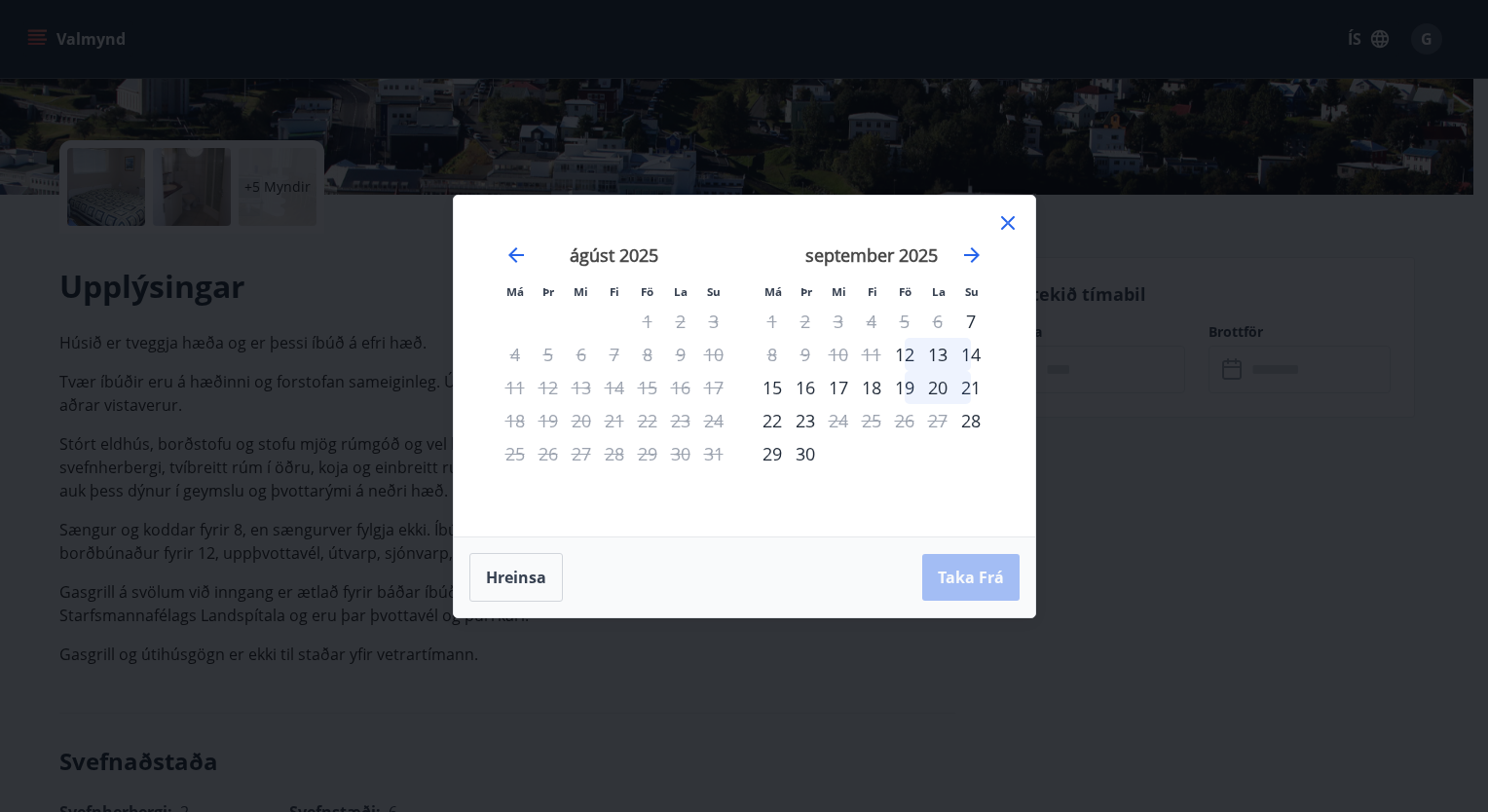 click 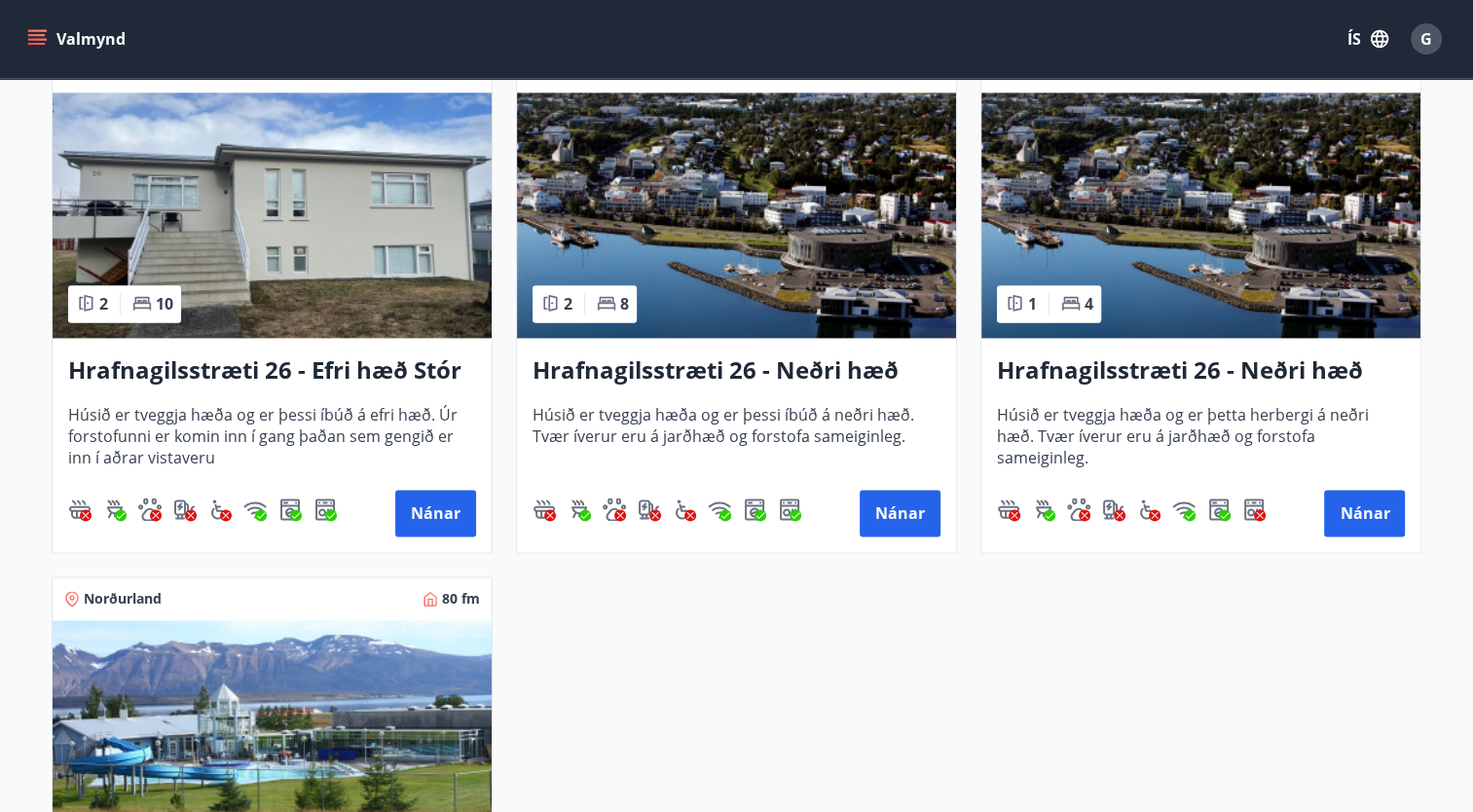 scroll, scrollTop: 2726, scrollLeft: 0, axis: vertical 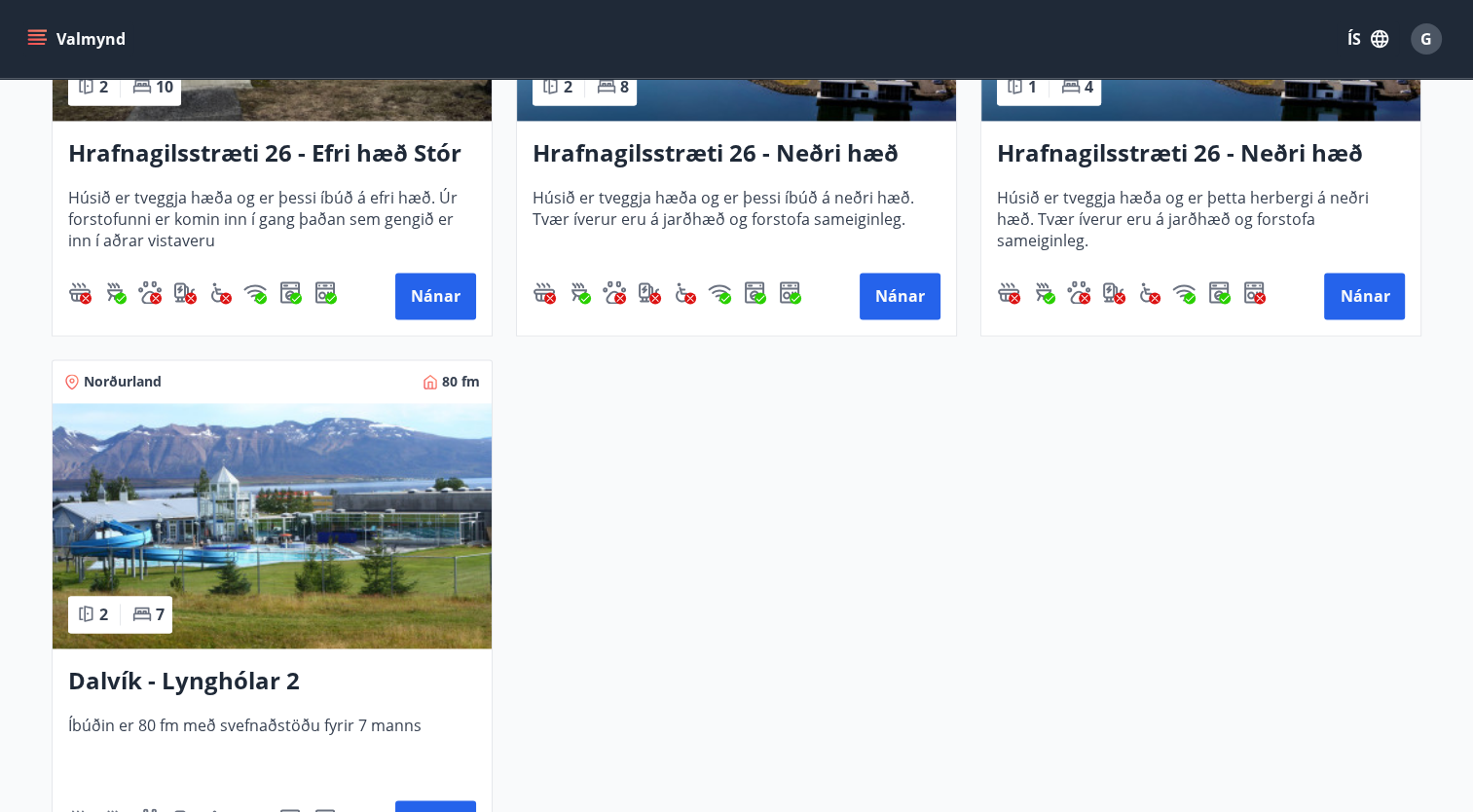 click on "Dalvík - Lynghólar 2" at bounding box center [272, 682] 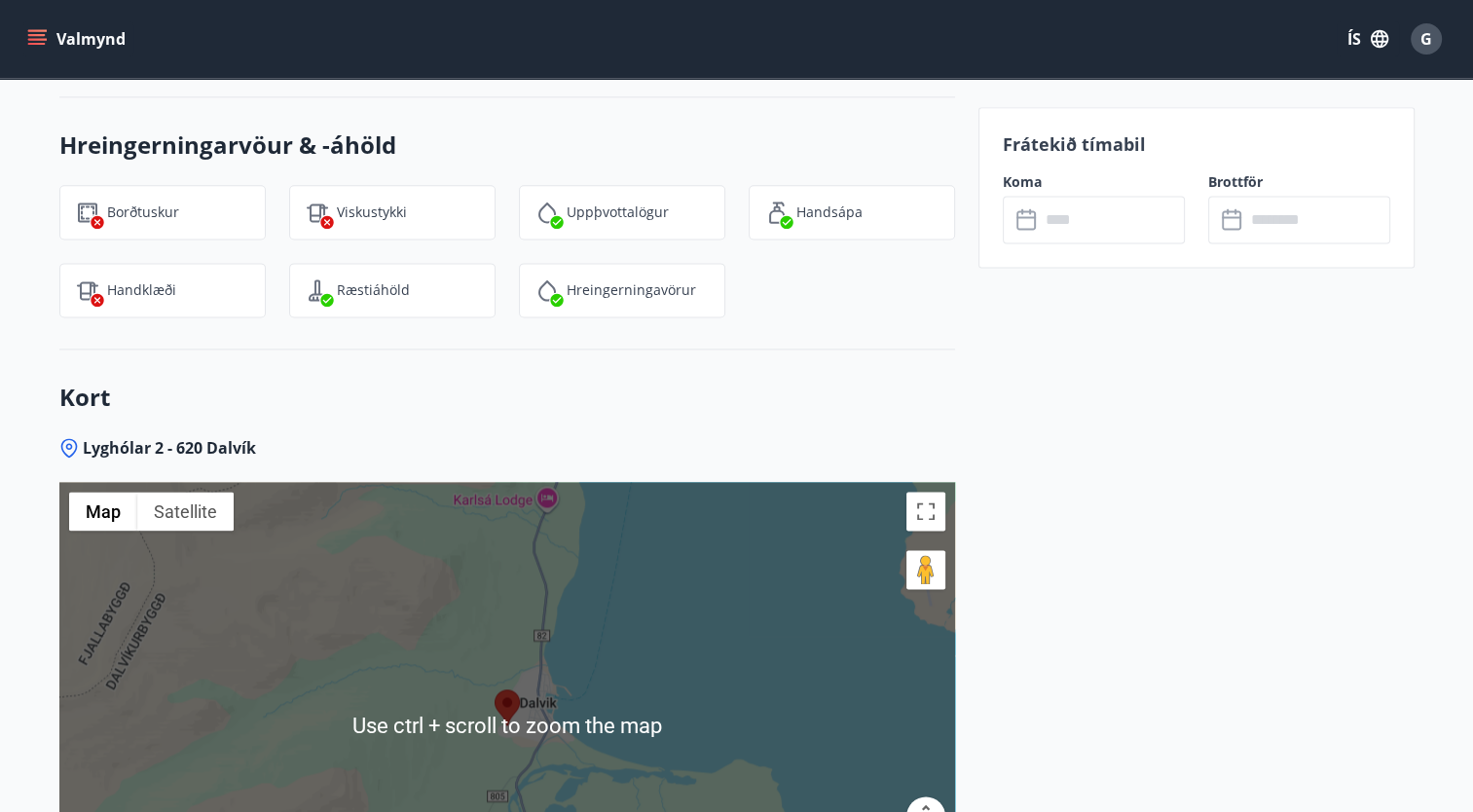 scroll, scrollTop: 2554, scrollLeft: 0, axis: vertical 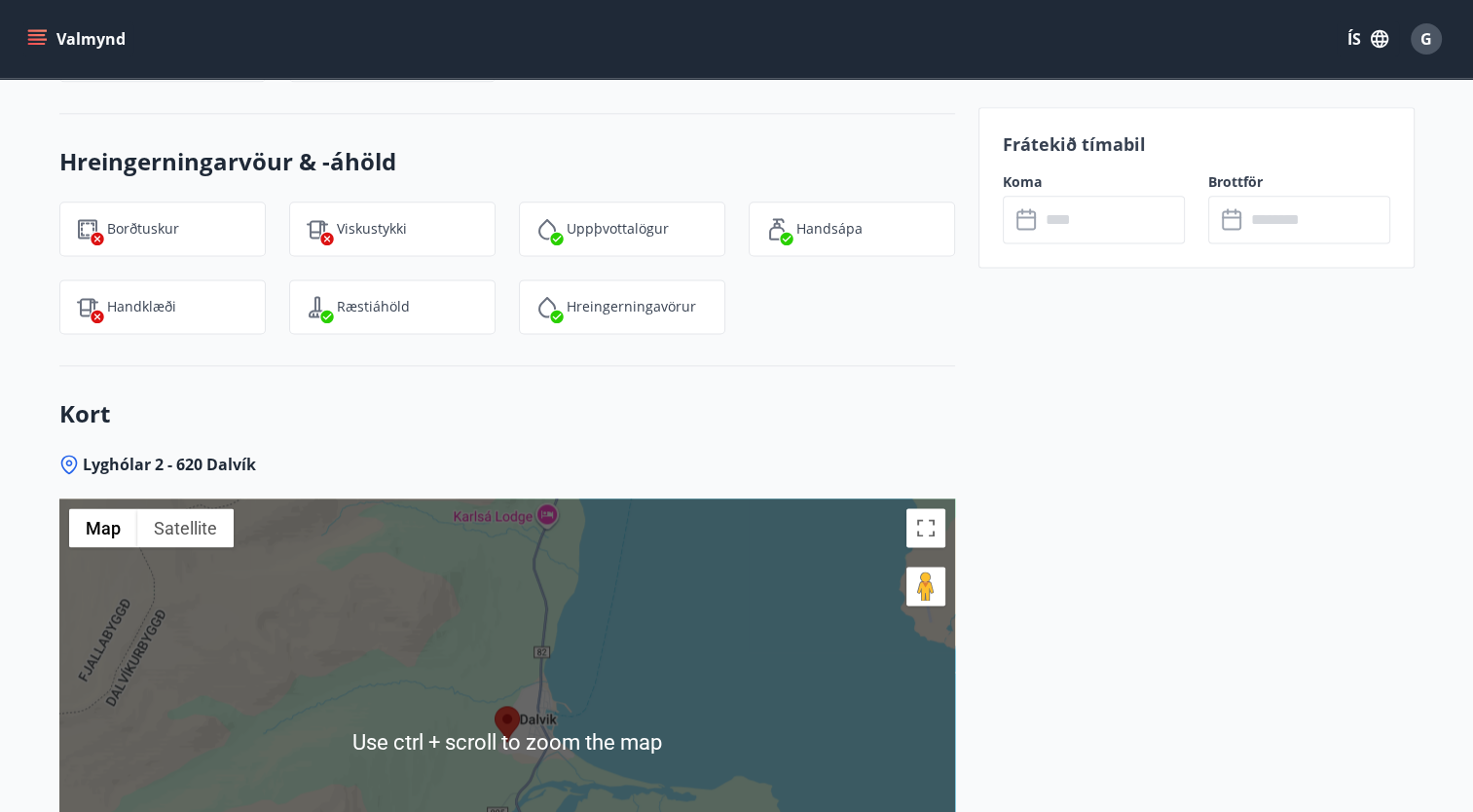 click at bounding box center (1112, 219) 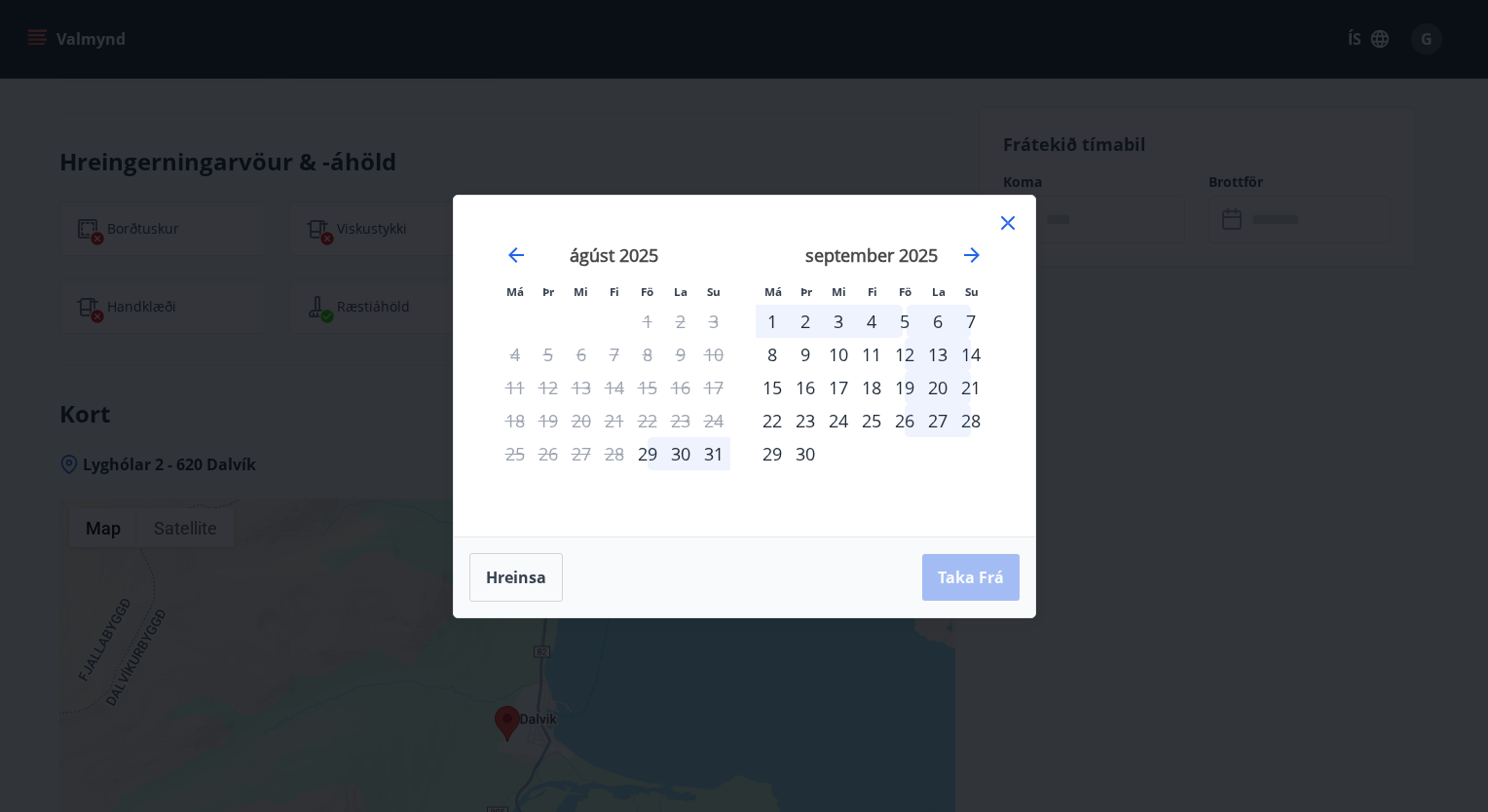 click 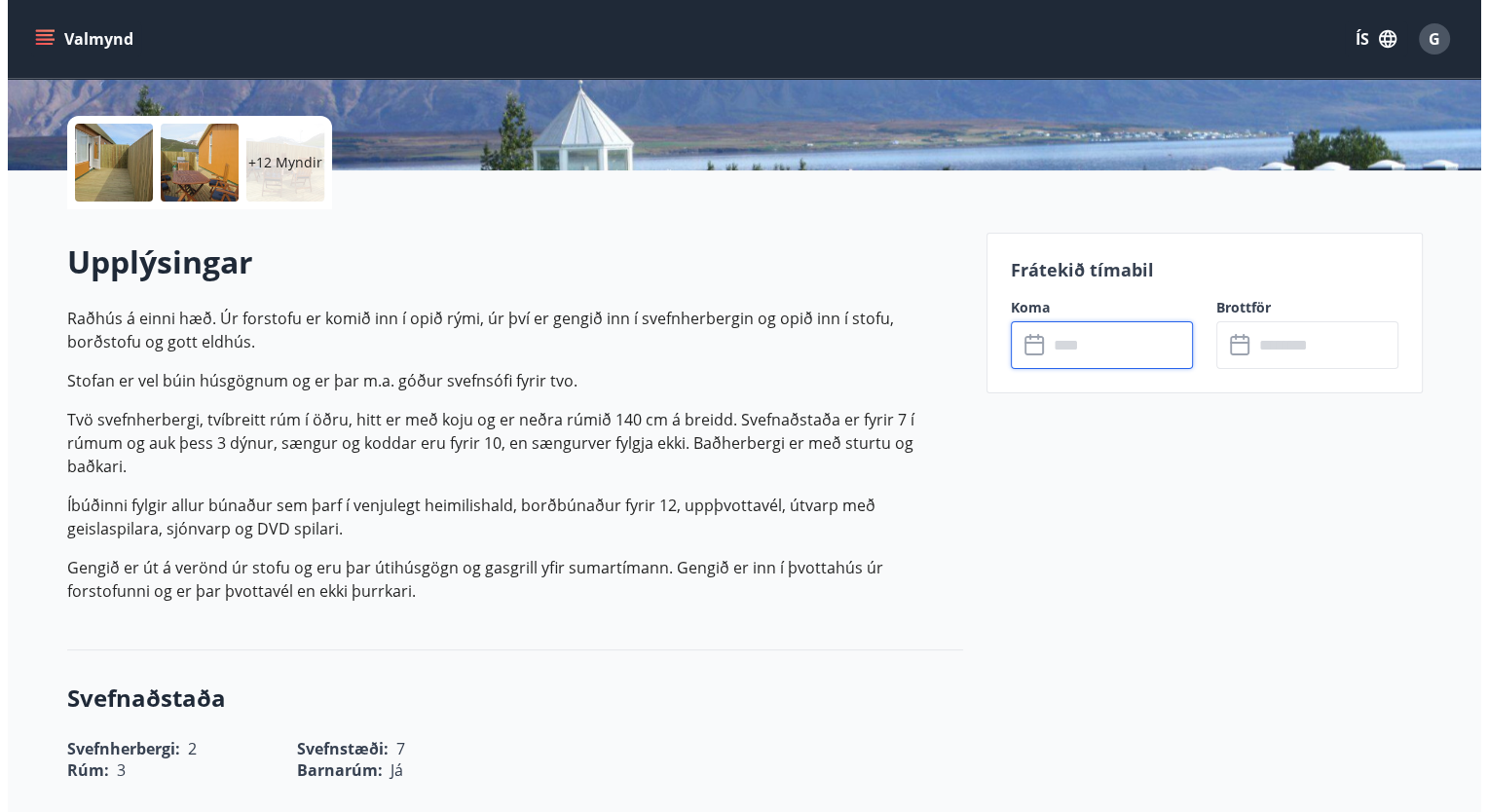 scroll, scrollTop: 412, scrollLeft: 0, axis: vertical 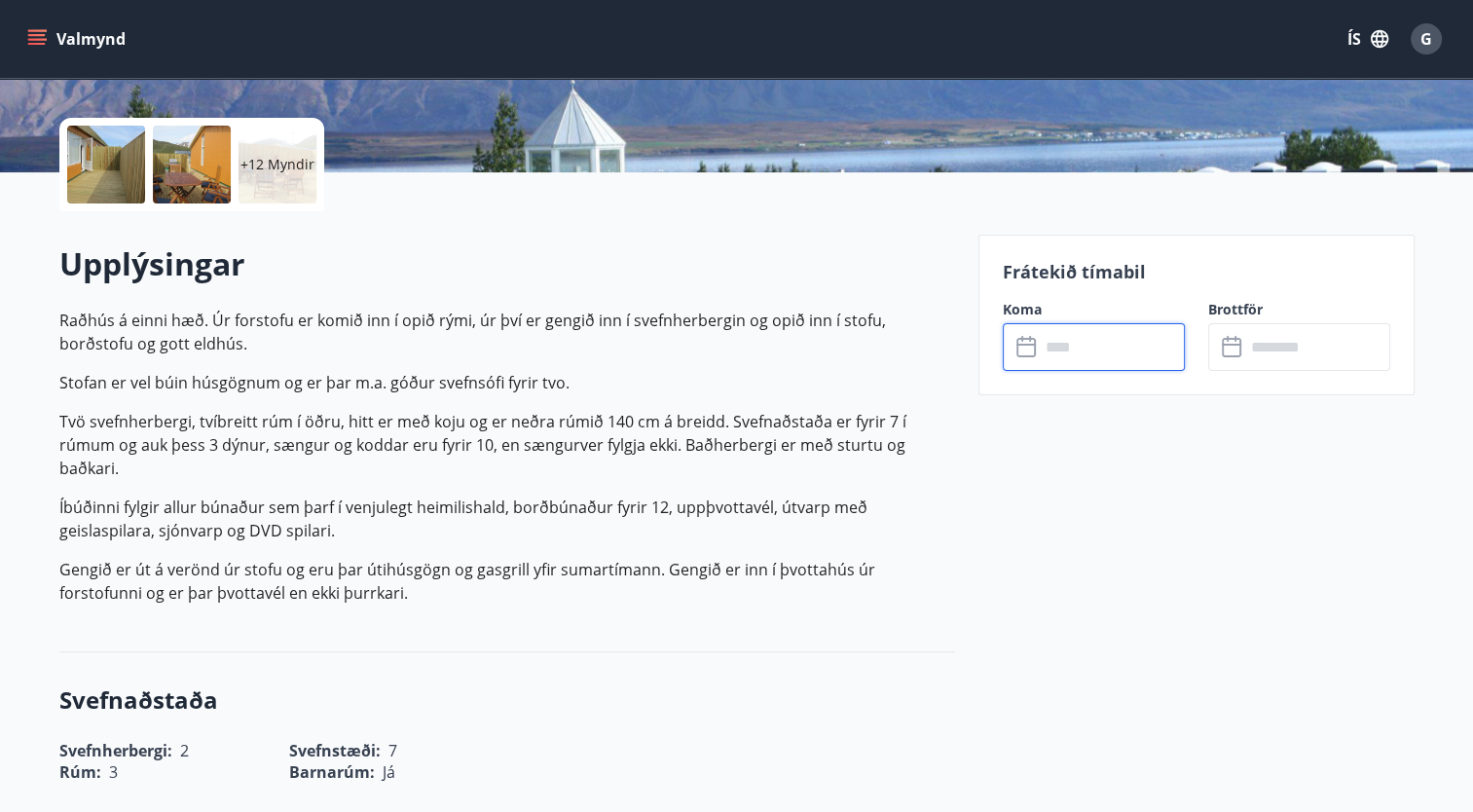 click at bounding box center [106, 165] 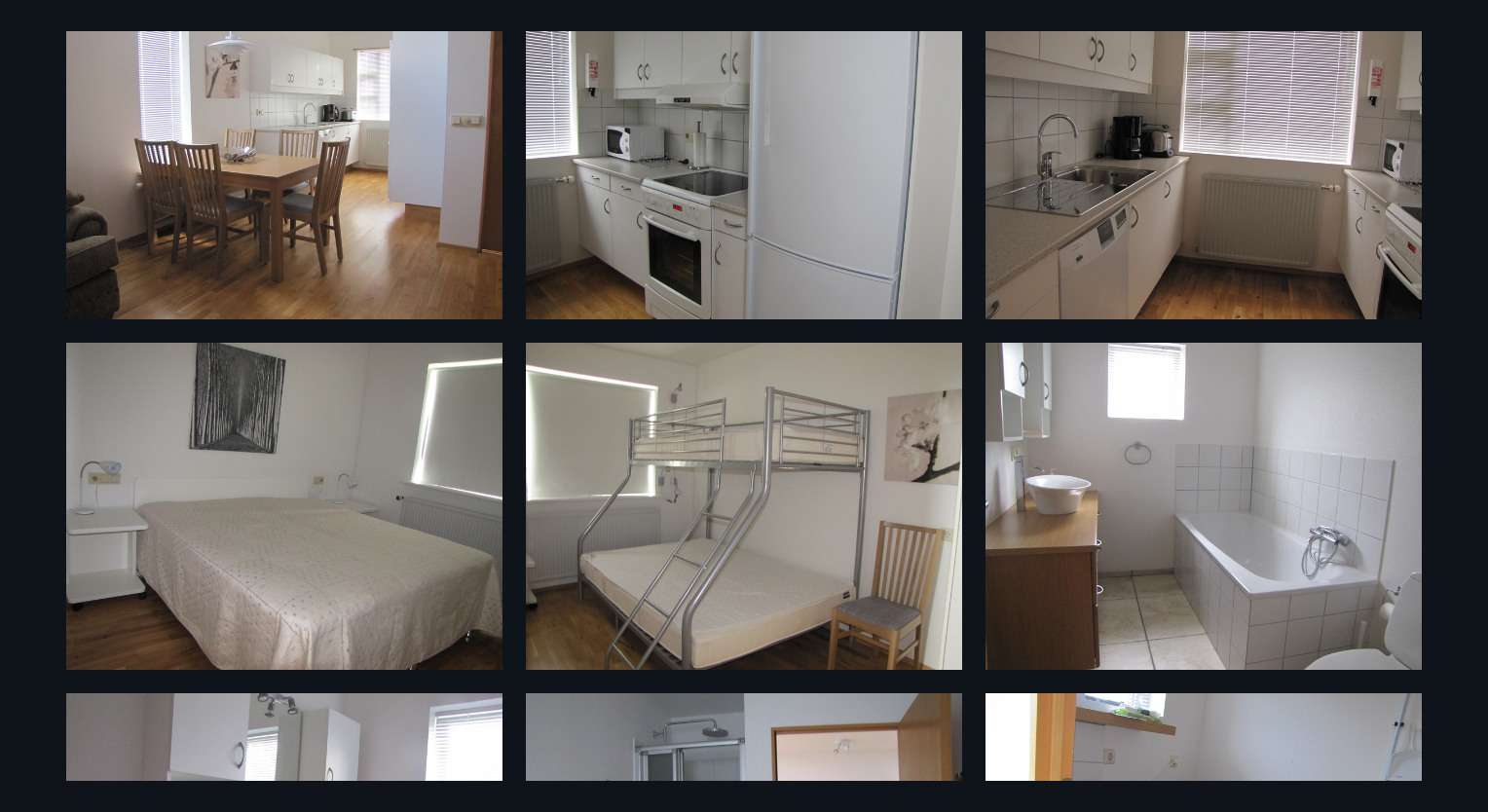 scroll, scrollTop: 1414, scrollLeft: 0, axis: vertical 